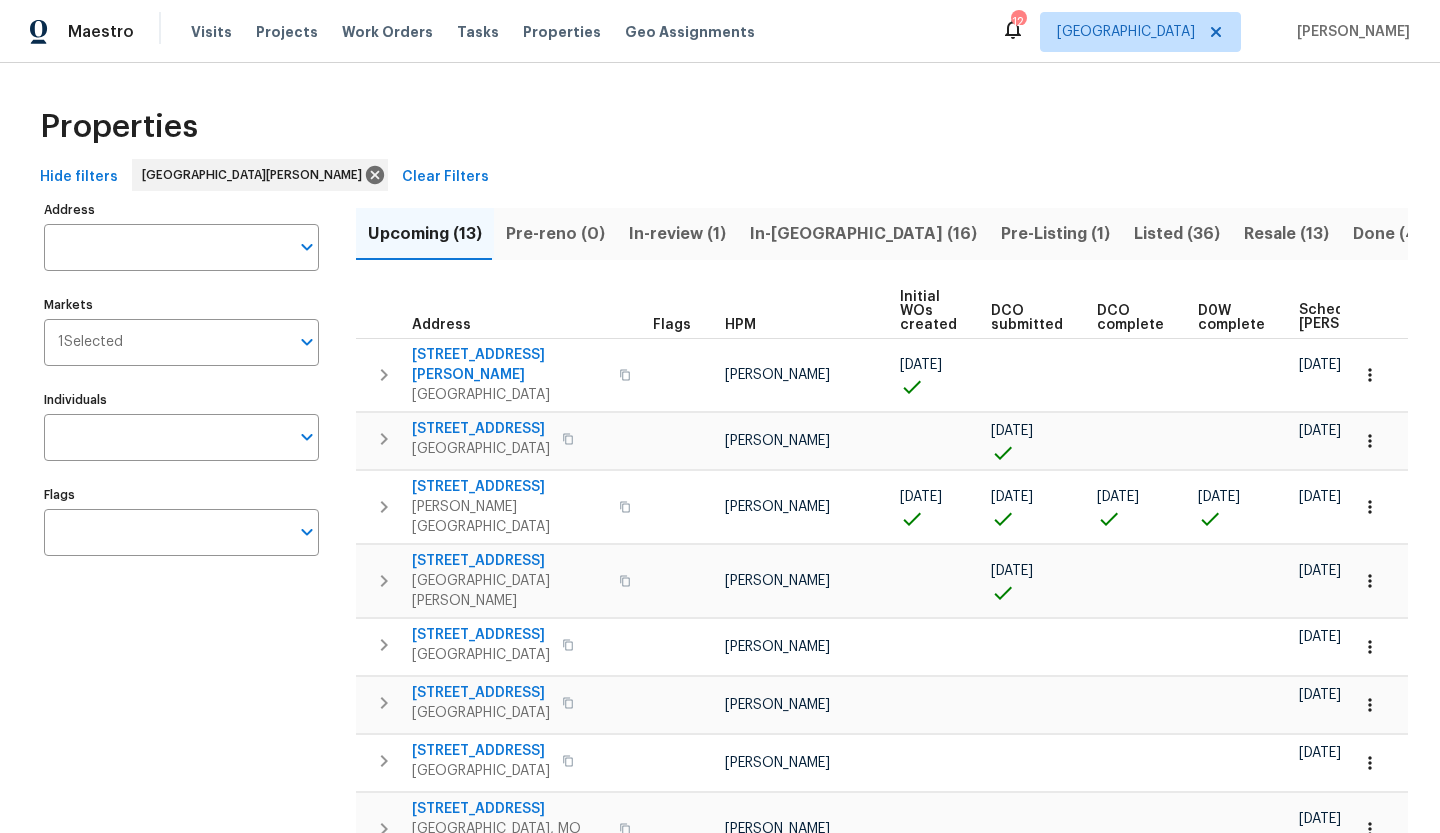 scroll, scrollTop: 0, scrollLeft: 0, axis: both 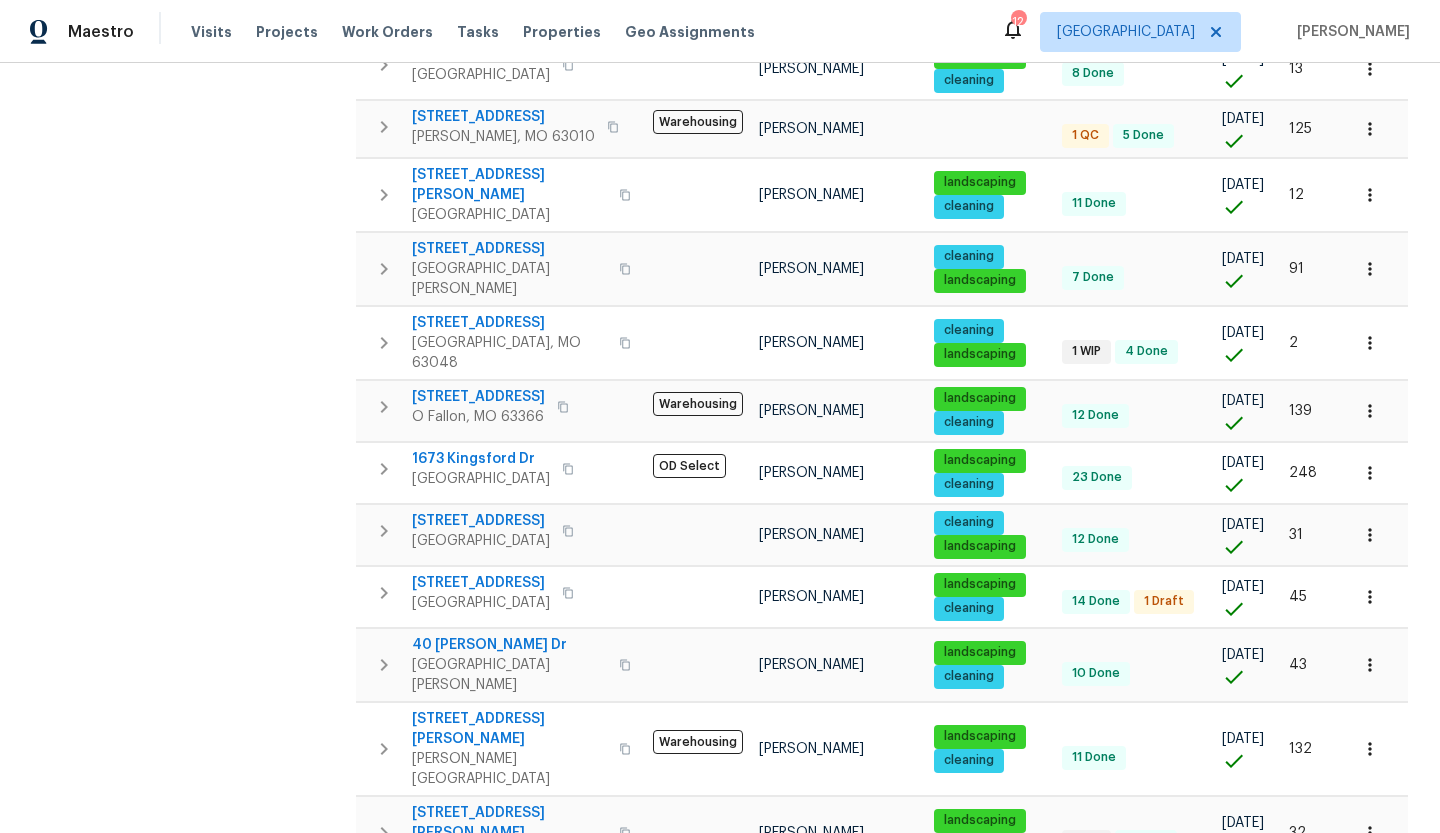 click on "2" at bounding box center [1128, 974] 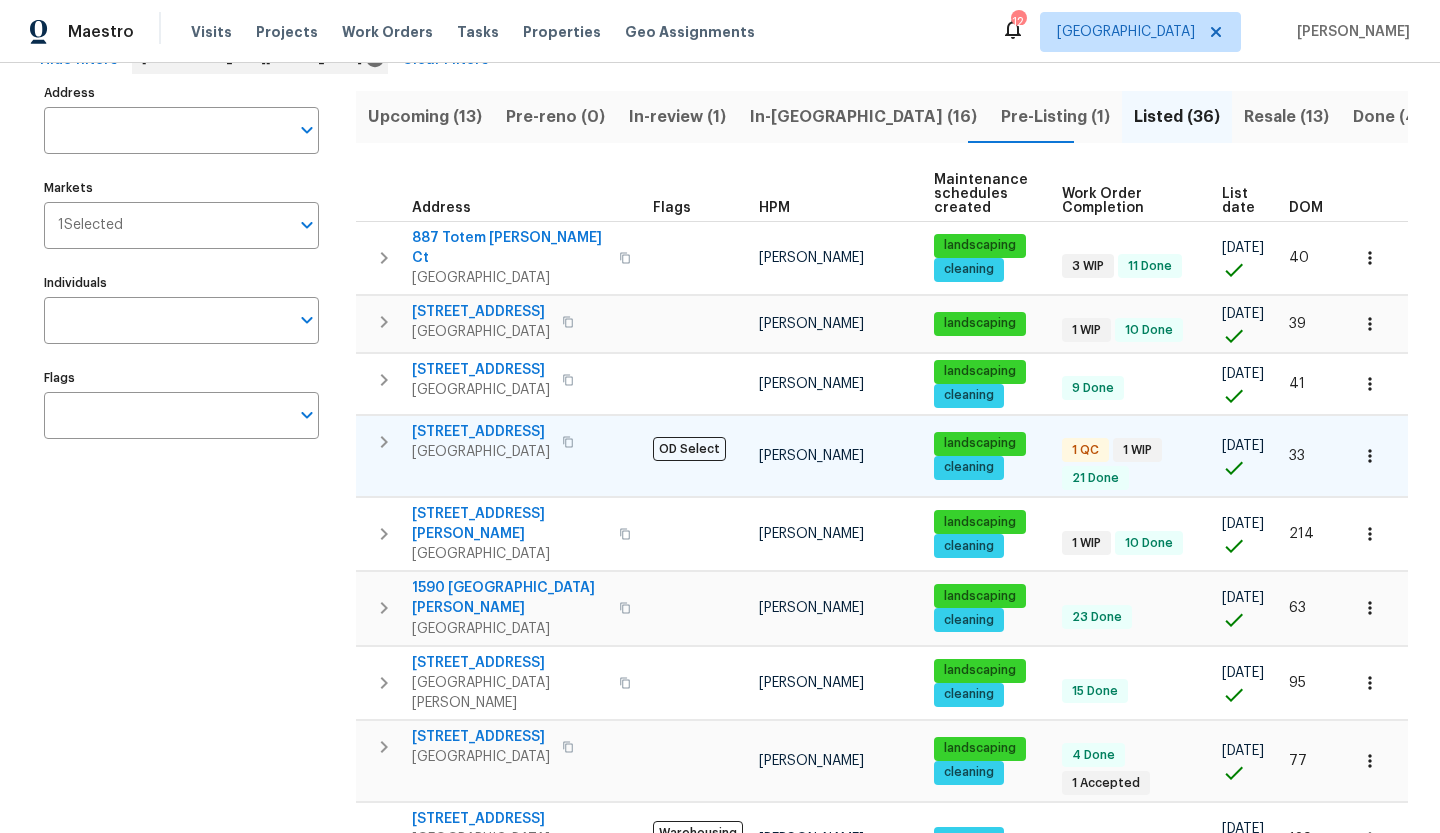 scroll, scrollTop: 125, scrollLeft: 0, axis: vertical 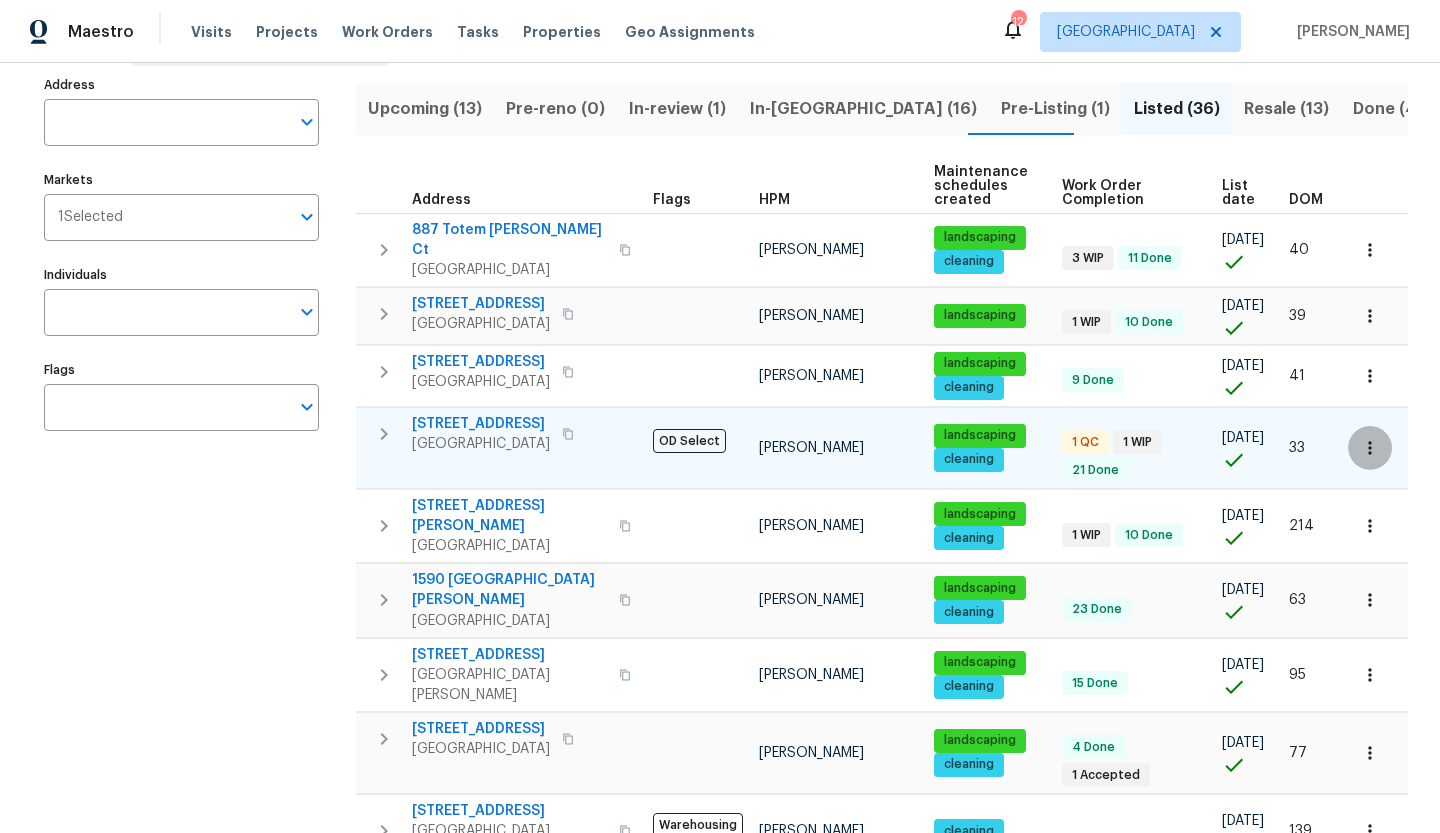 click 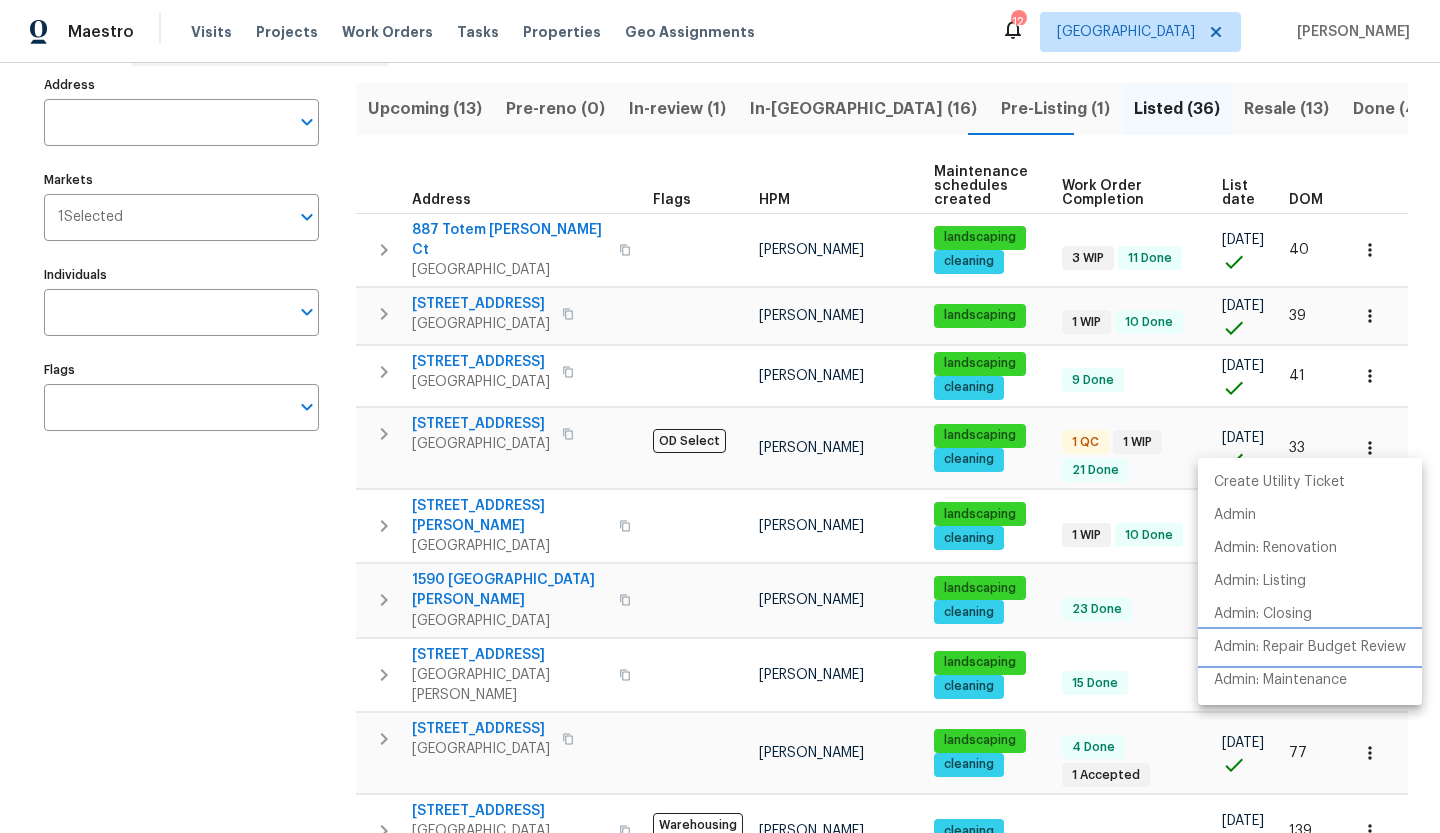 click on "Admin: Repair Budget Review" at bounding box center [1310, 647] 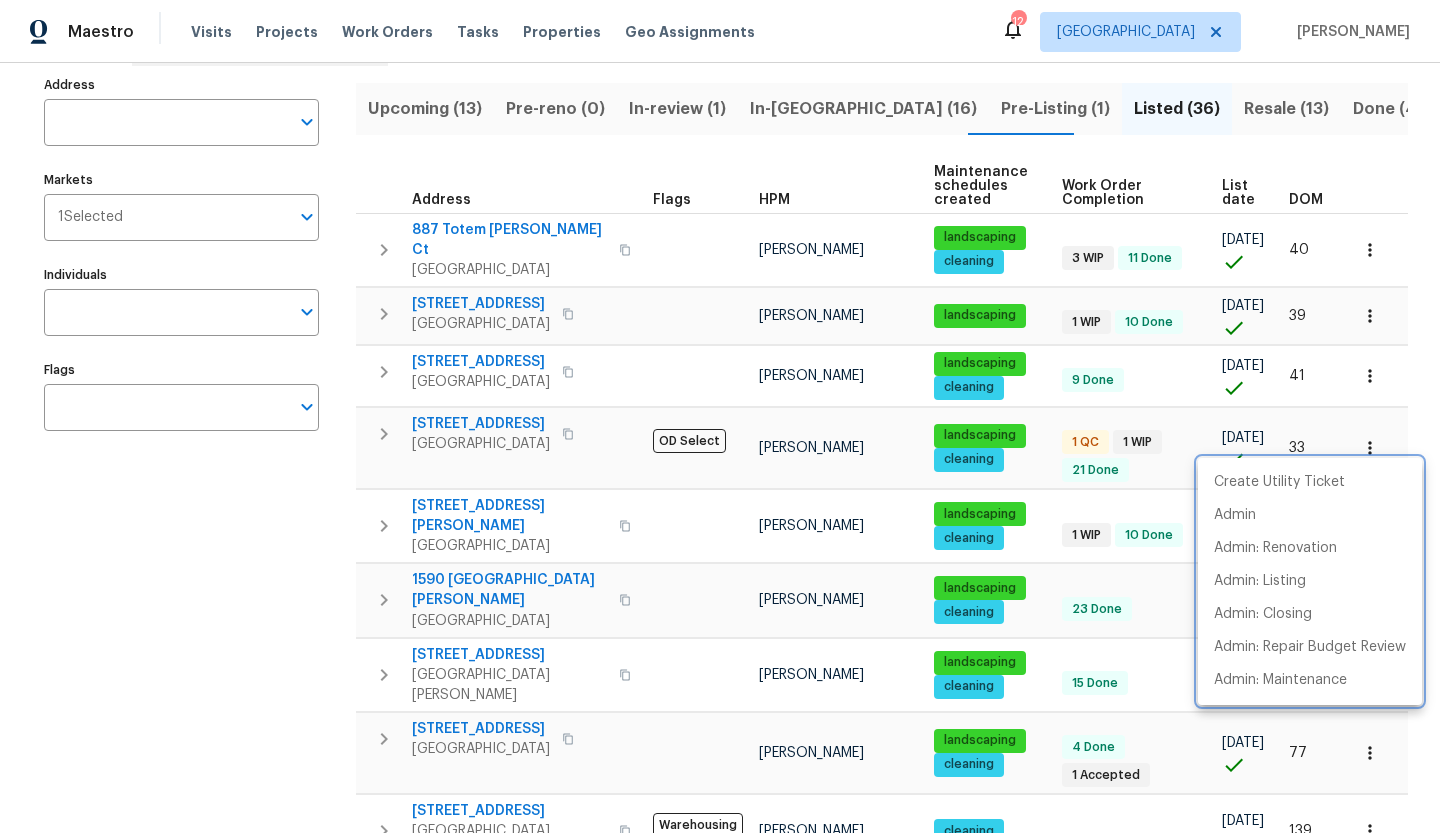 click at bounding box center (720, 416) 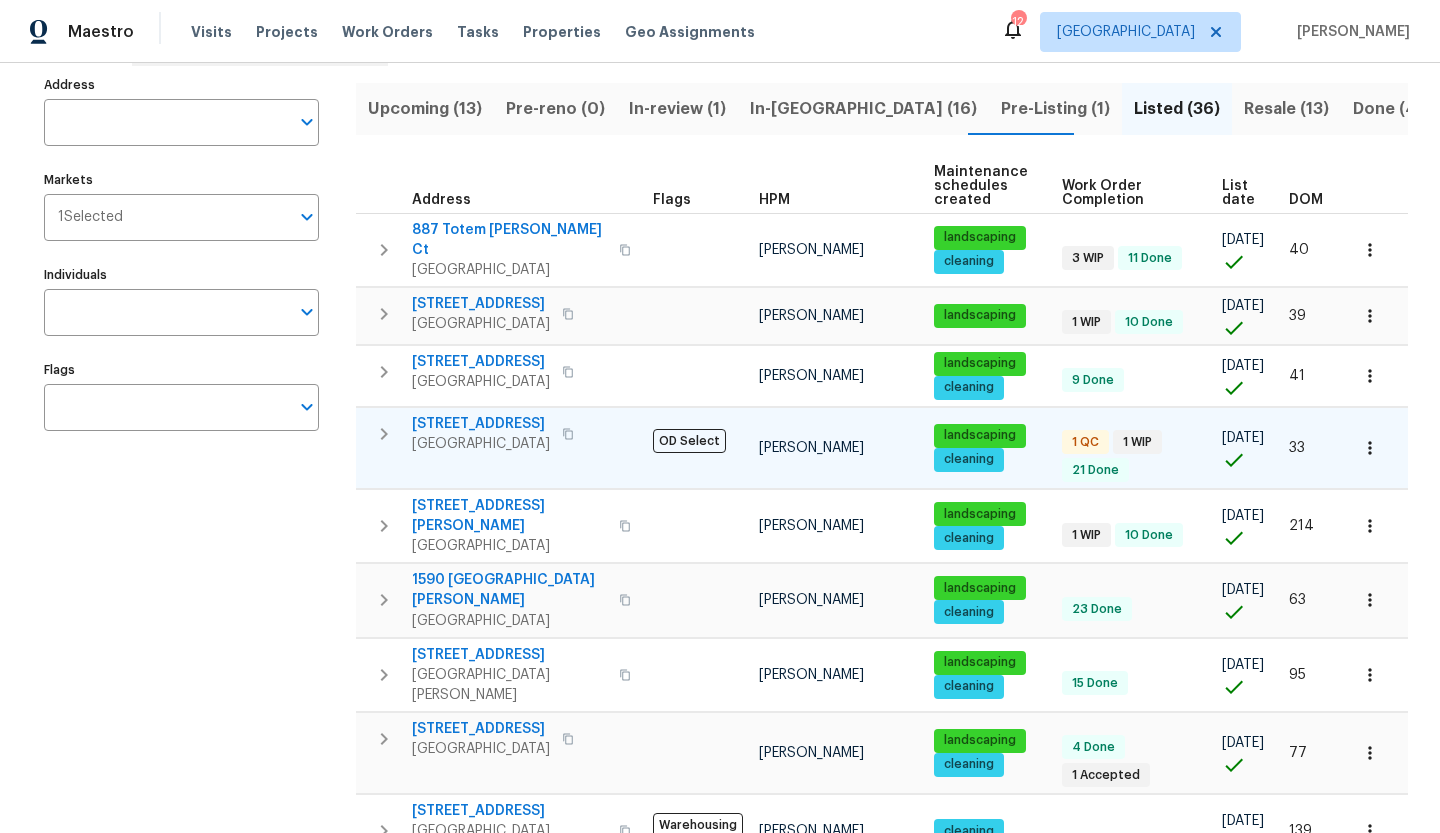 click on "[STREET_ADDRESS]" at bounding box center (481, 424) 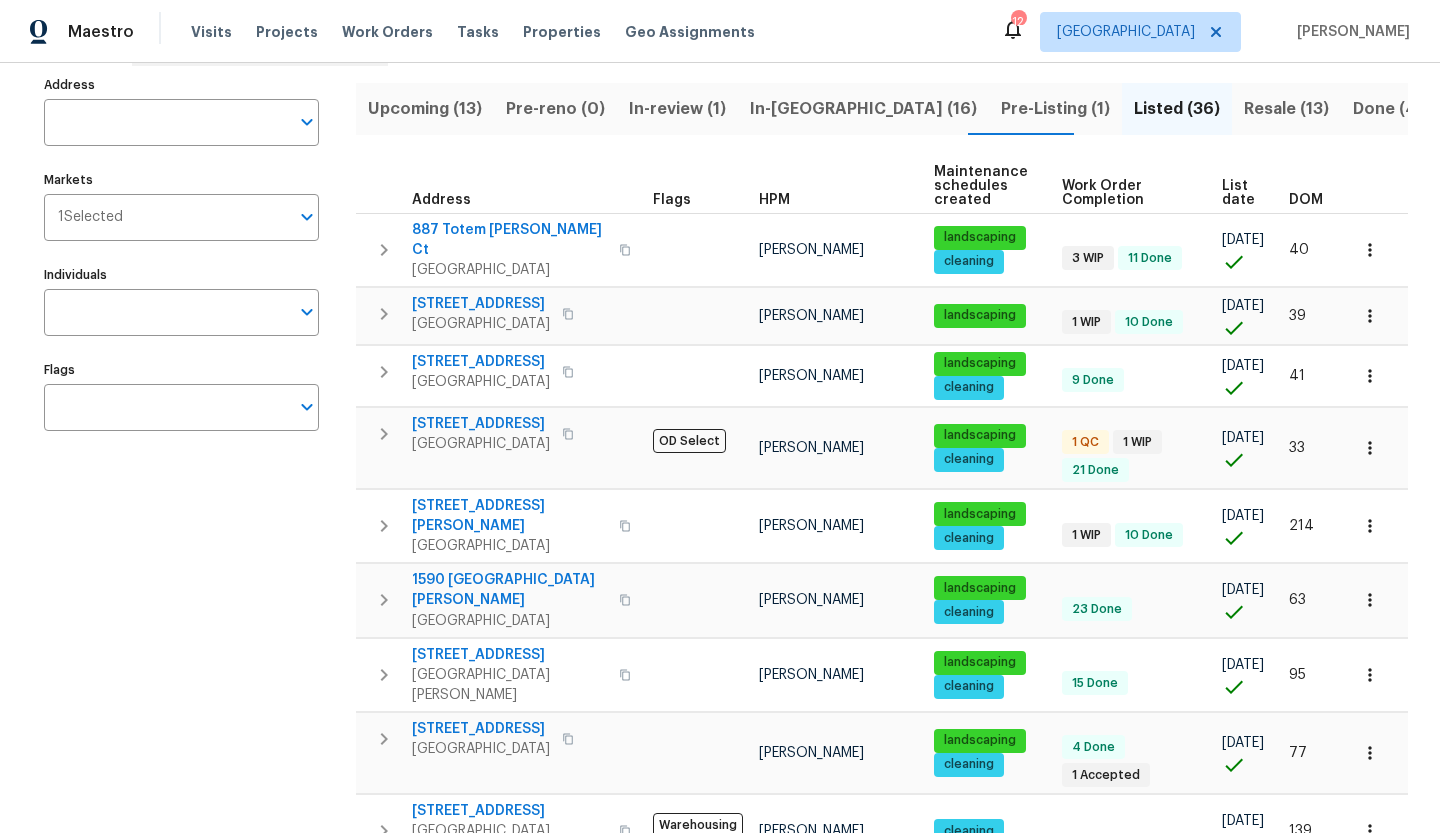scroll, scrollTop: 0, scrollLeft: 6, axis: horizontal 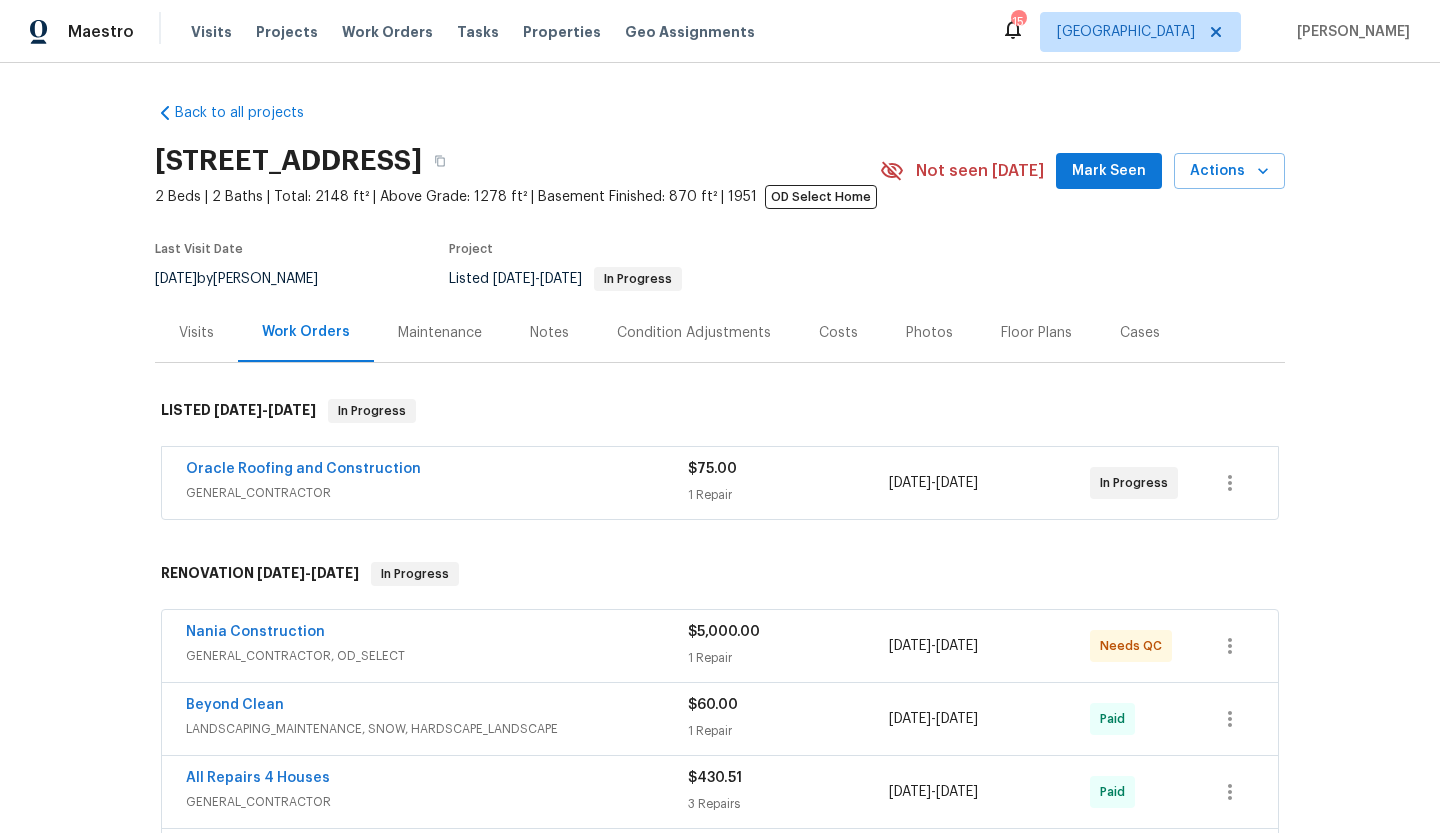 click on "Photos" at bounding box center (929, 333) 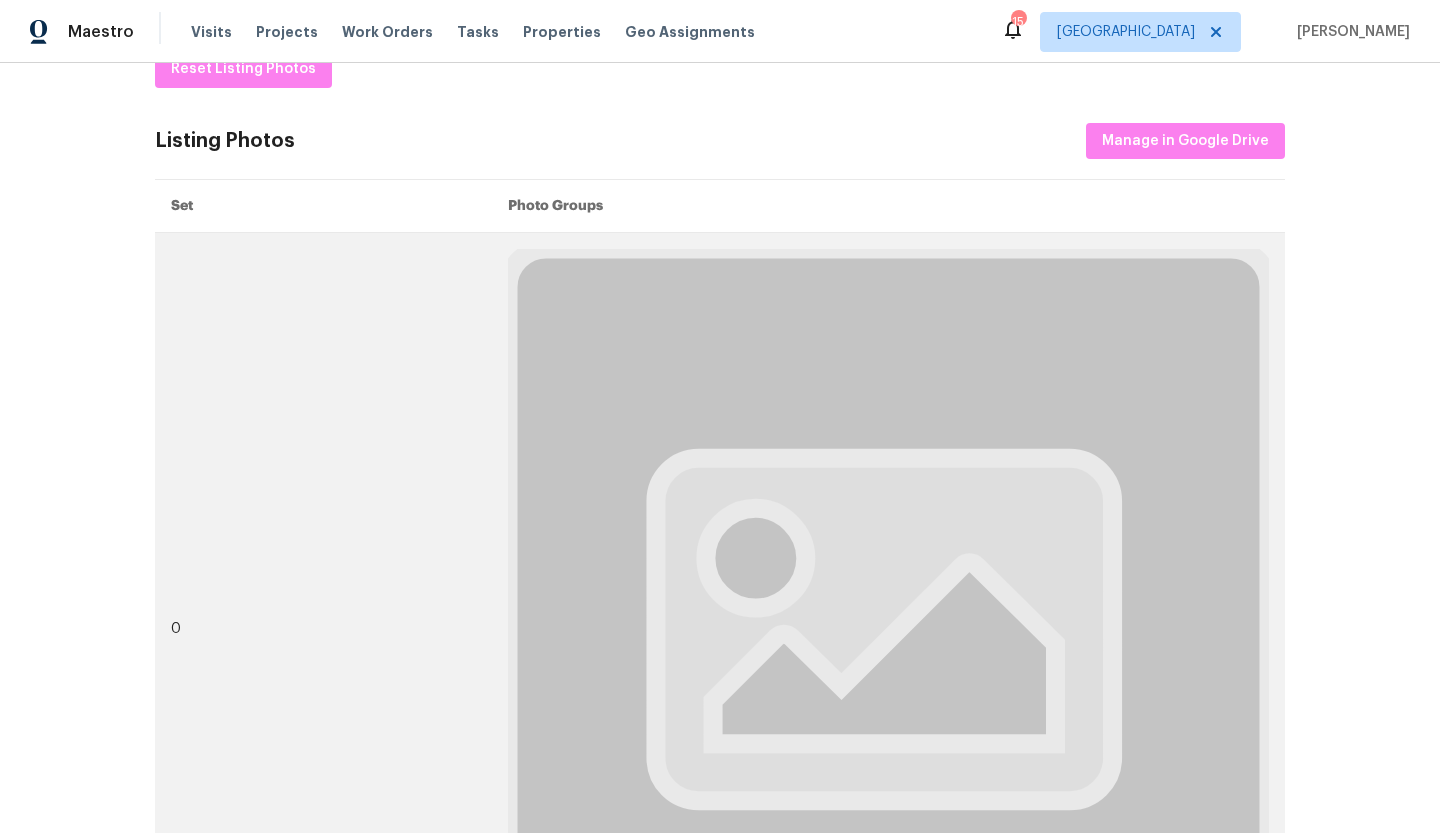 scroll, scrollTop: 0, scrollLeft: 0, axis: both 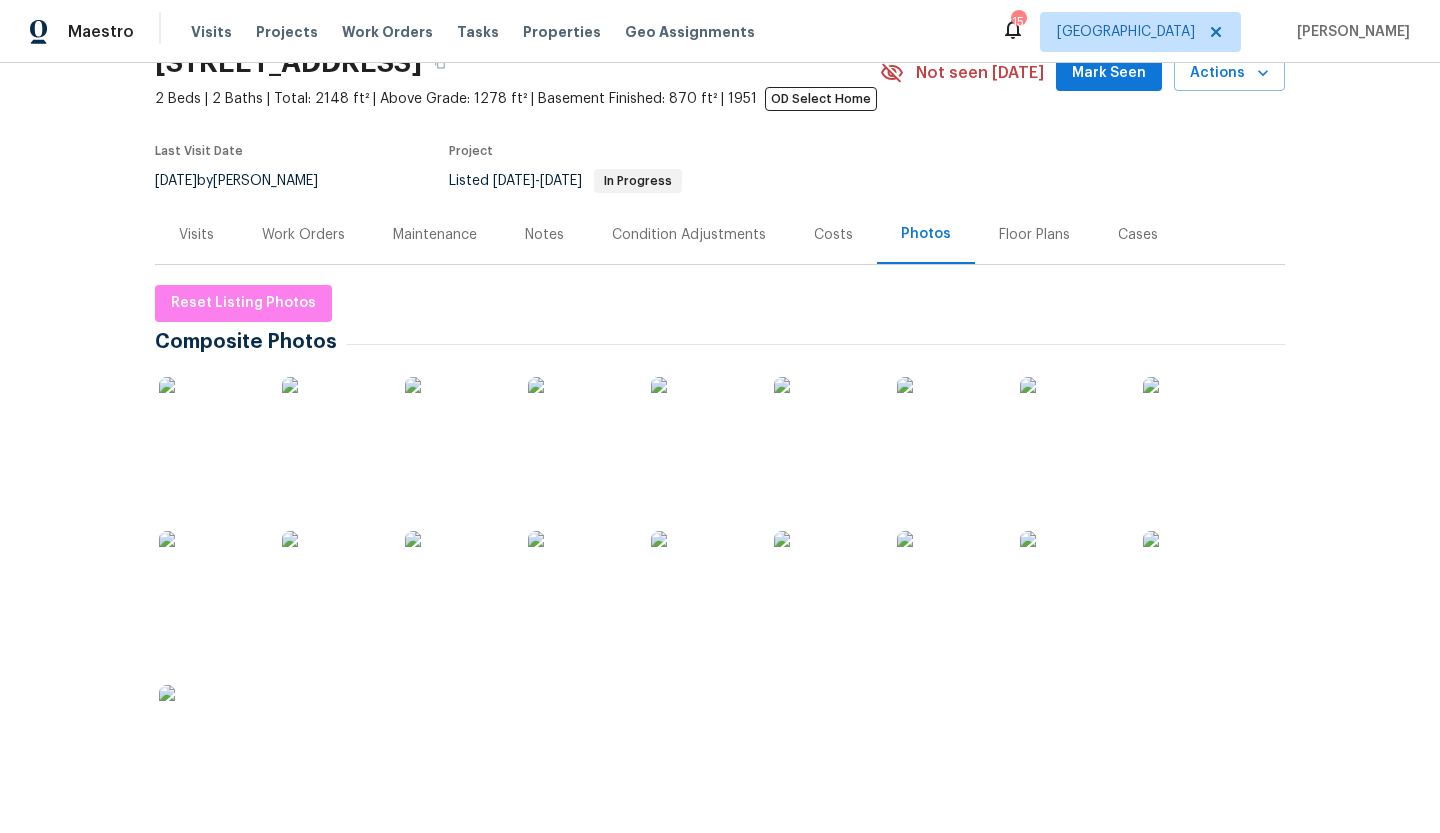 click at bounding box center (209, 427) 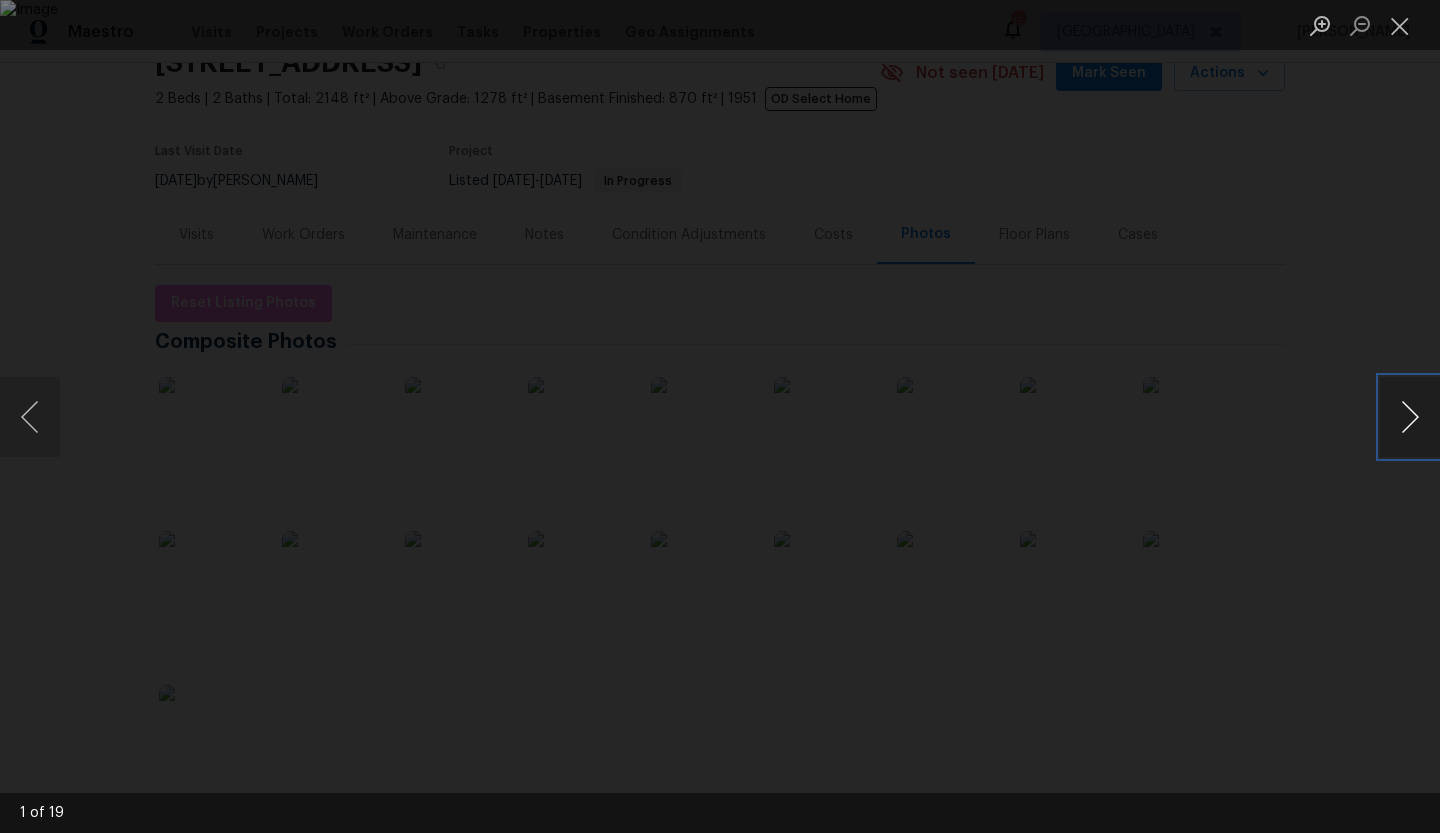 click at bounding box center (1410, 417) 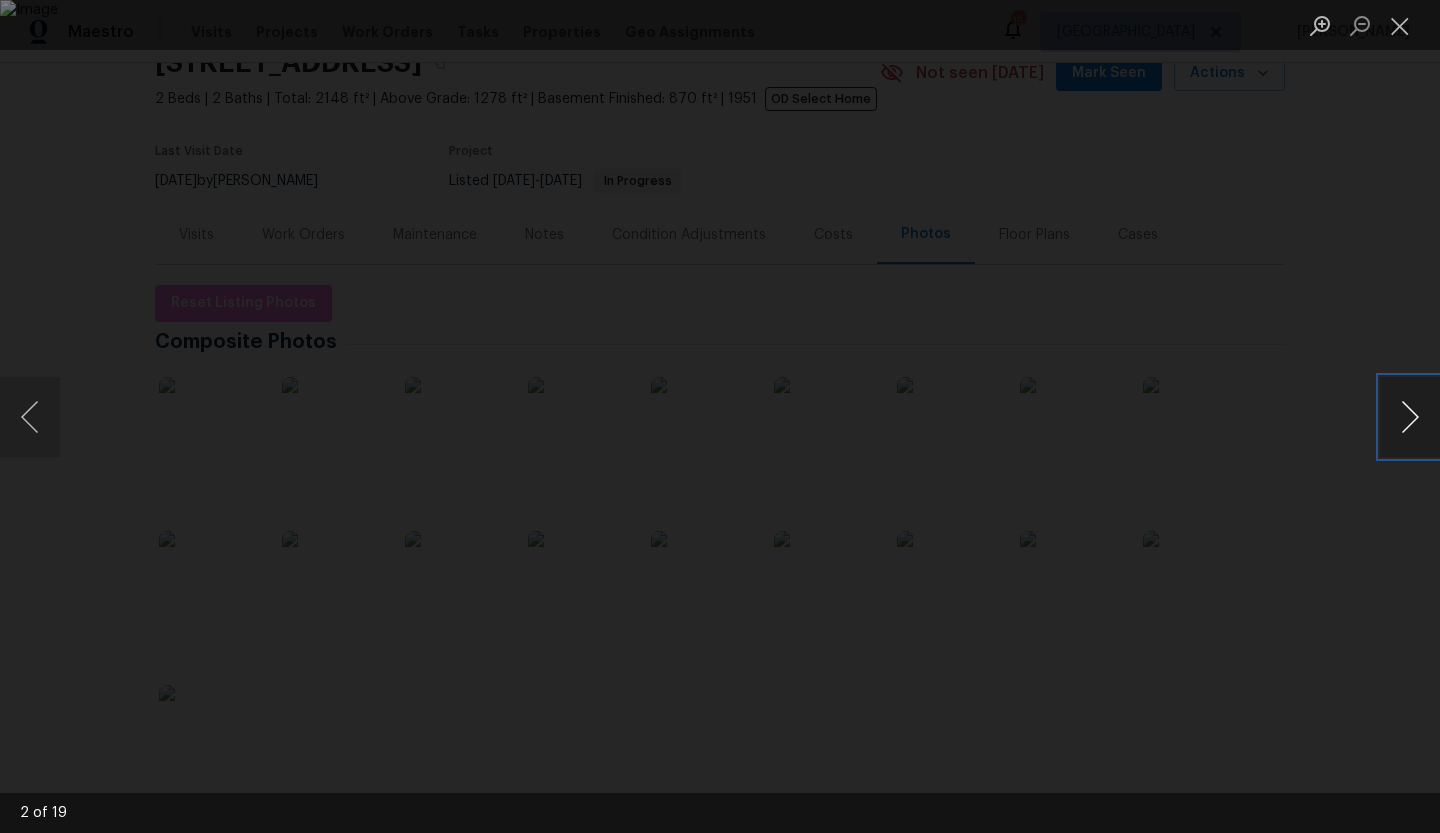 click at bounding box center (1410, 417) 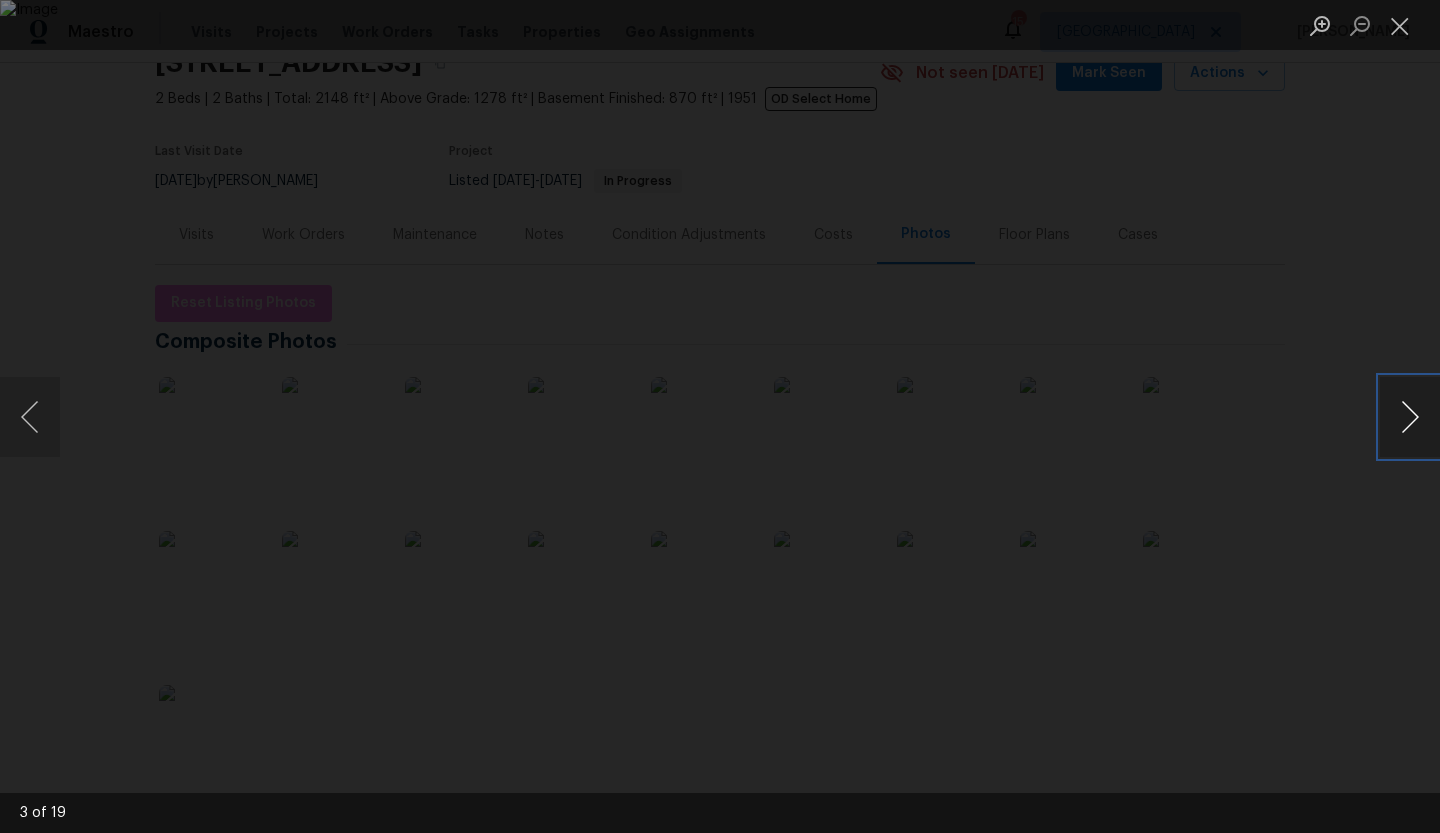 click at bounding box center [1410, 417] 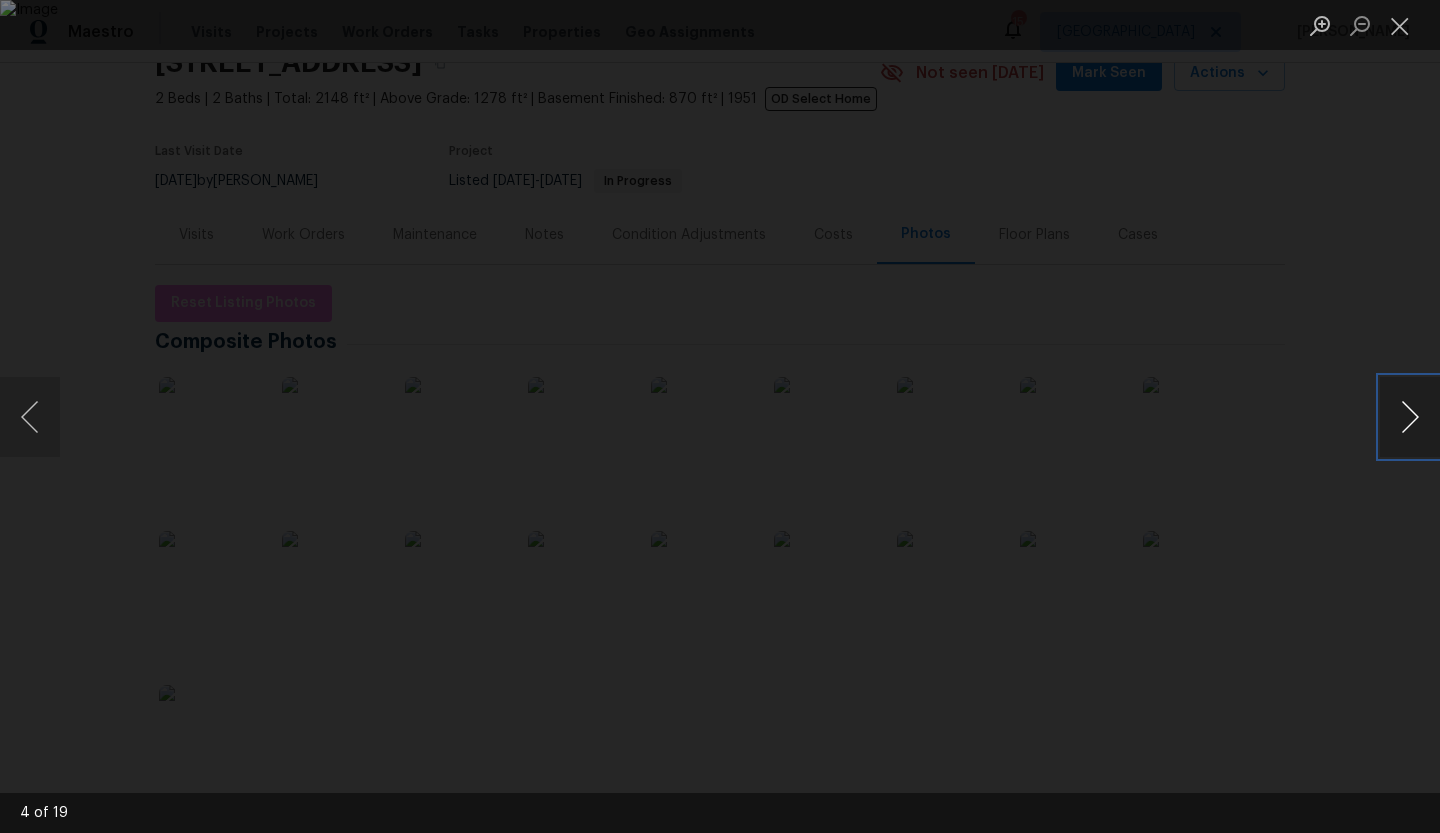 click at bounding box center (1410, 417) 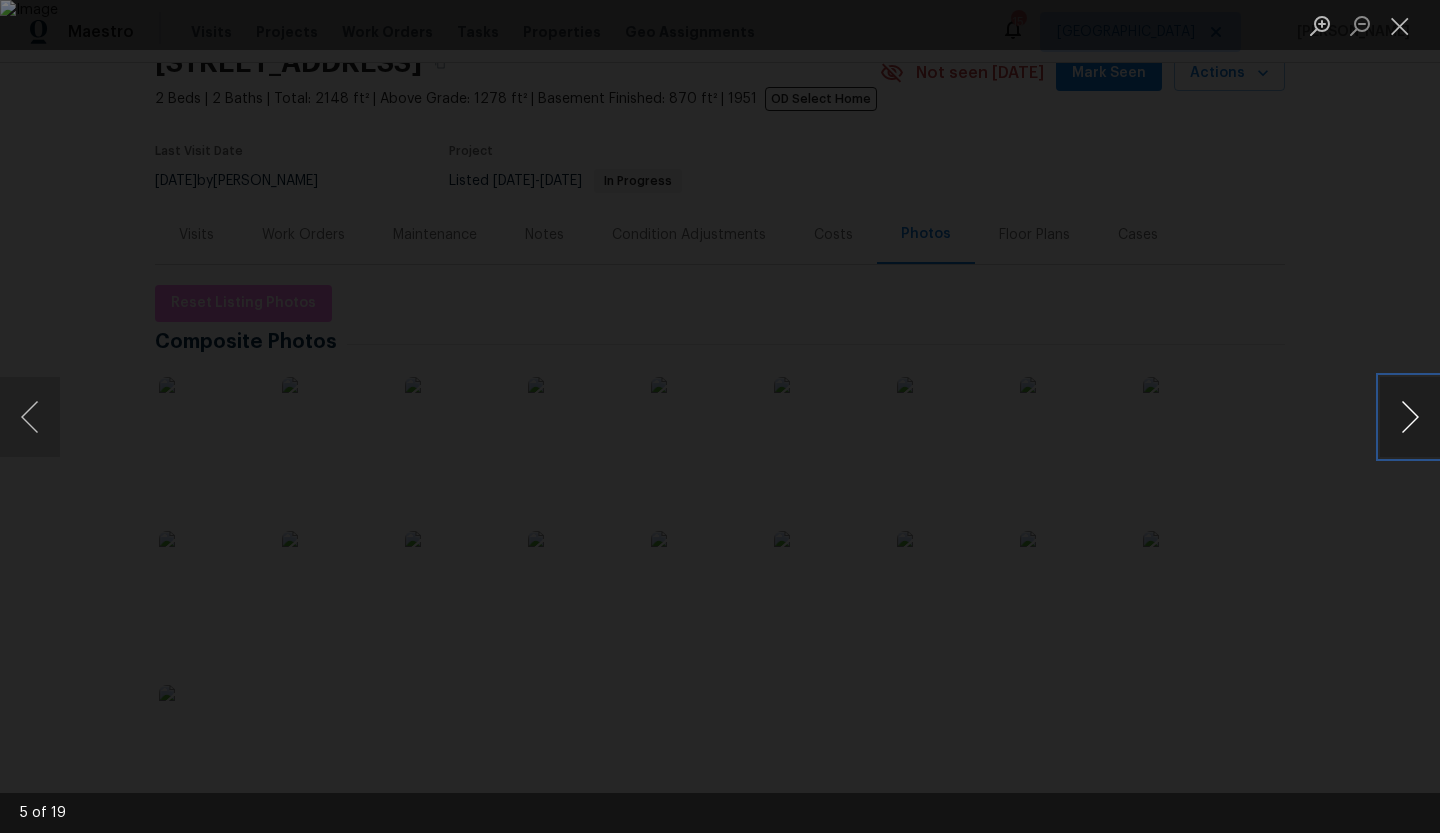 click at bounding box center (1410, 417) 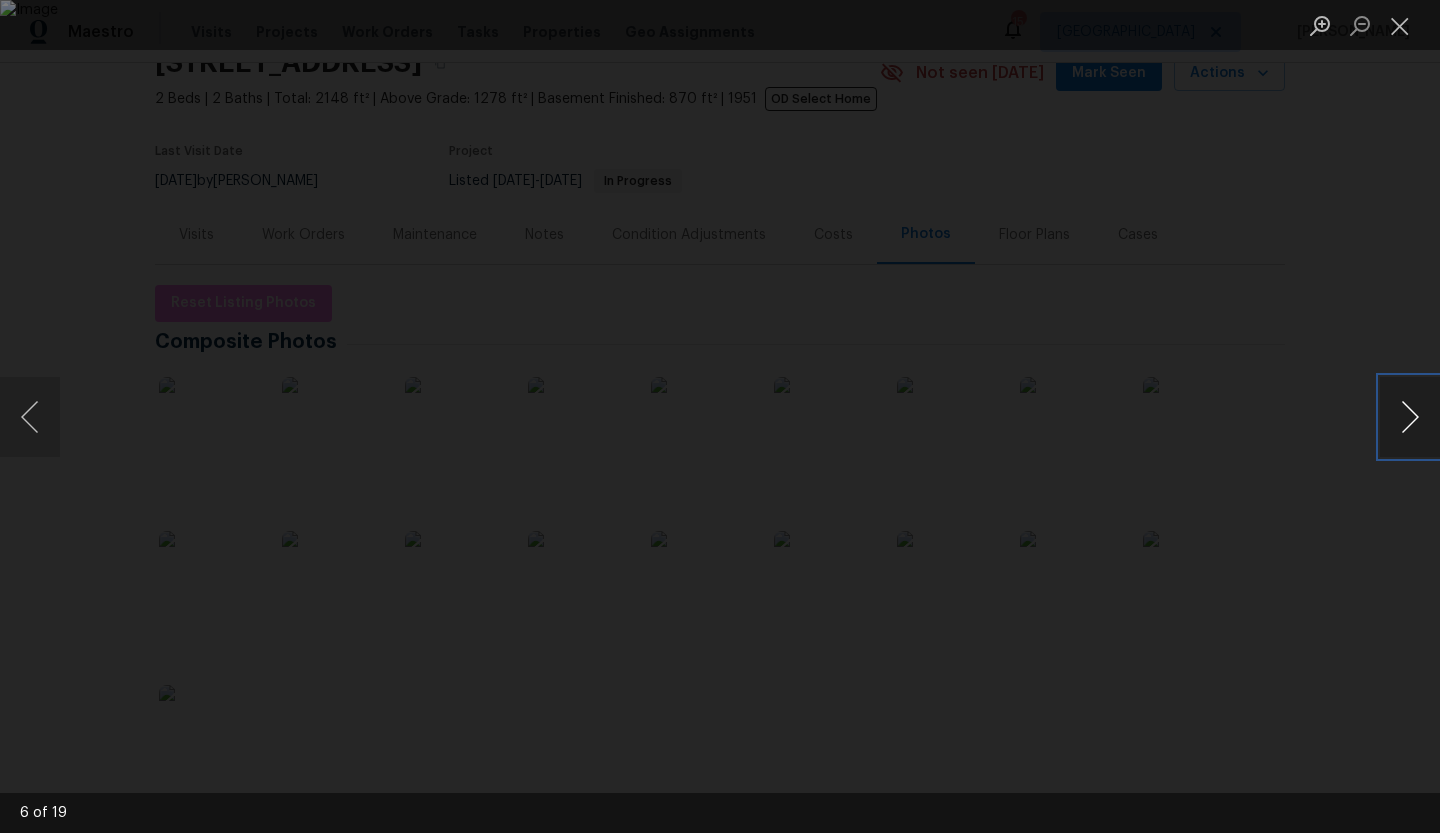 click at bounding box center [1410, 417] 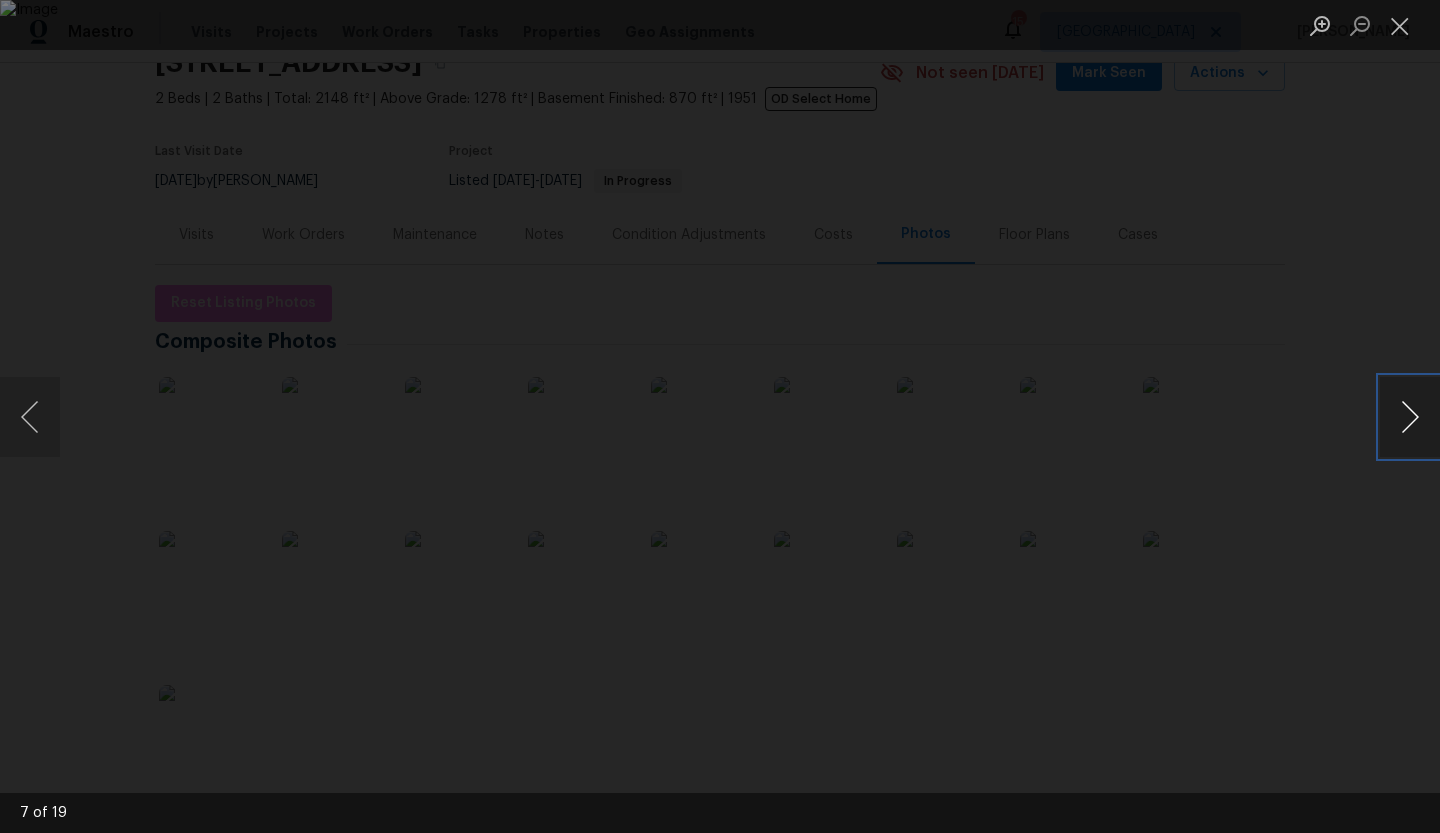 click at bounding box center [1410, 417] 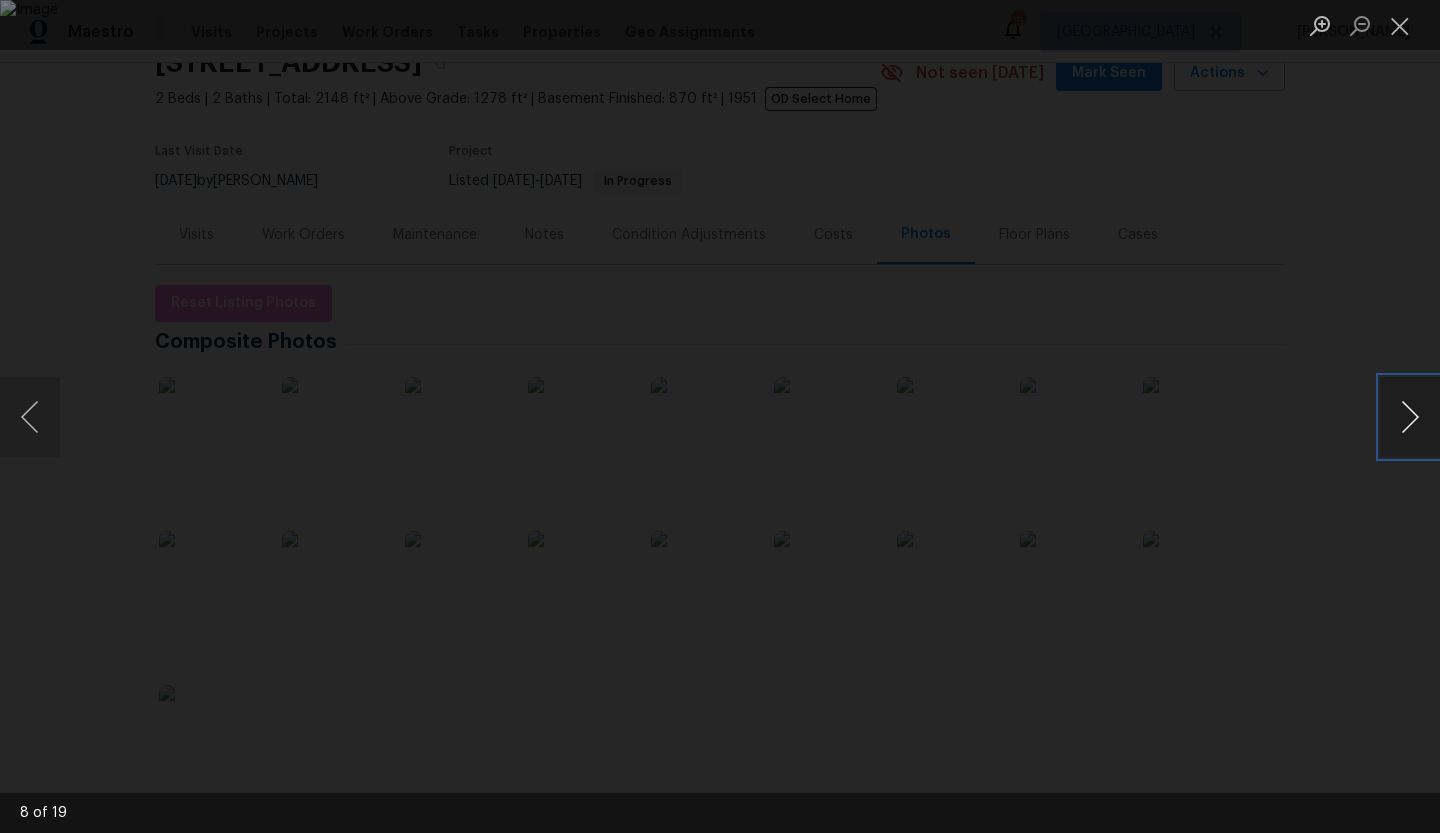 click at bounding box center (1410, 417) 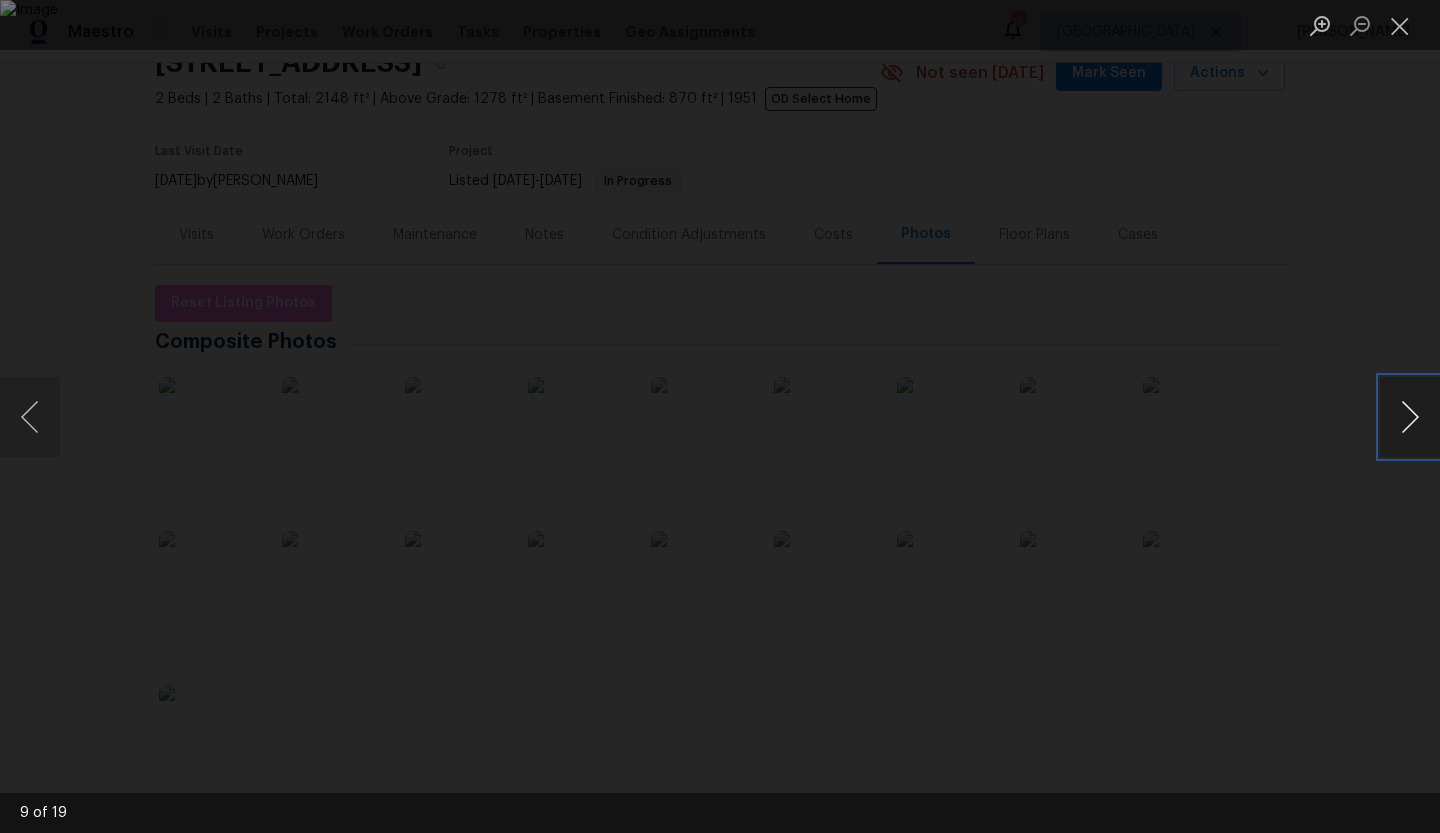 click at bounding box center (1410, 417) 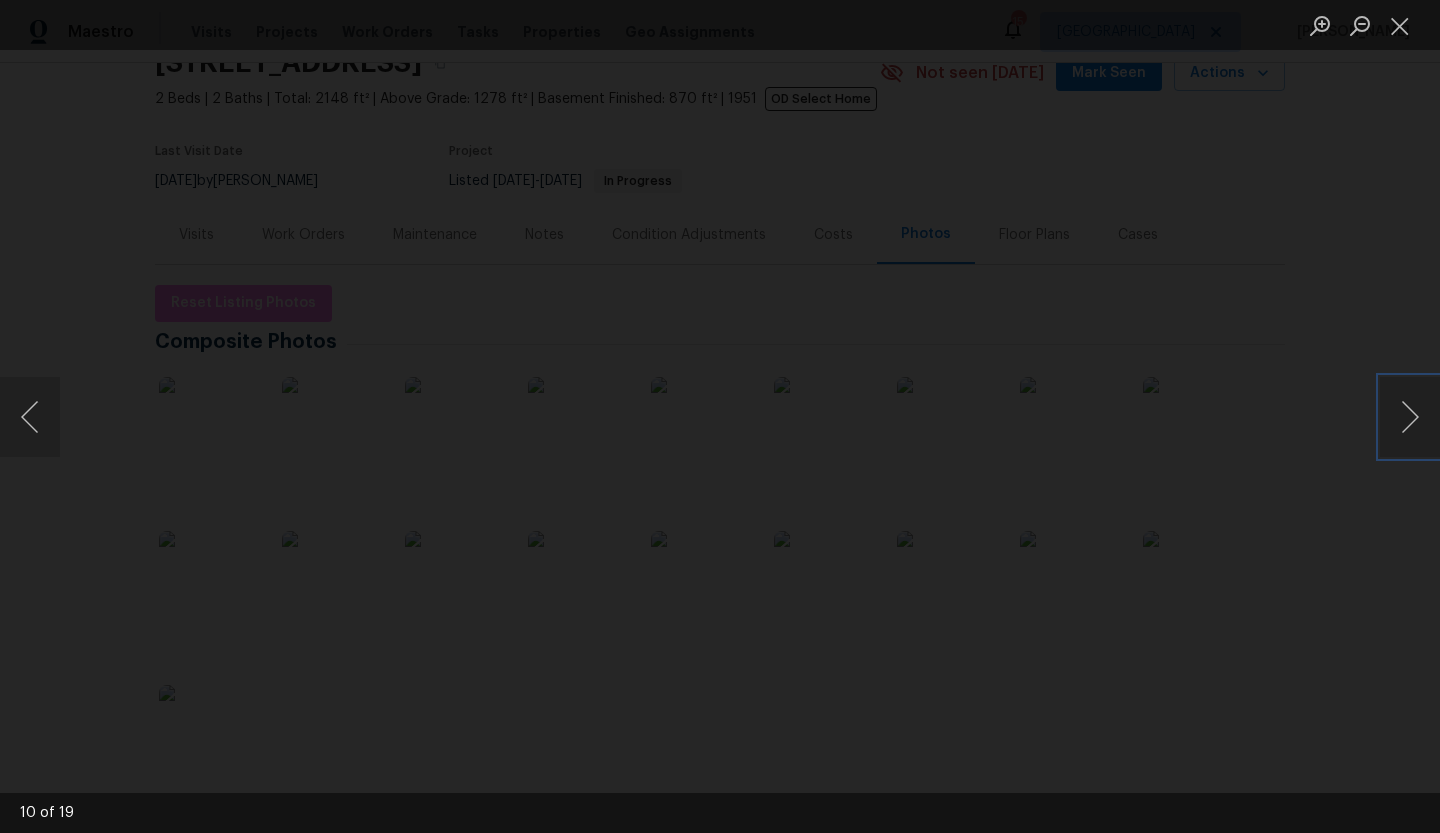click at bounding box center [372, 406] 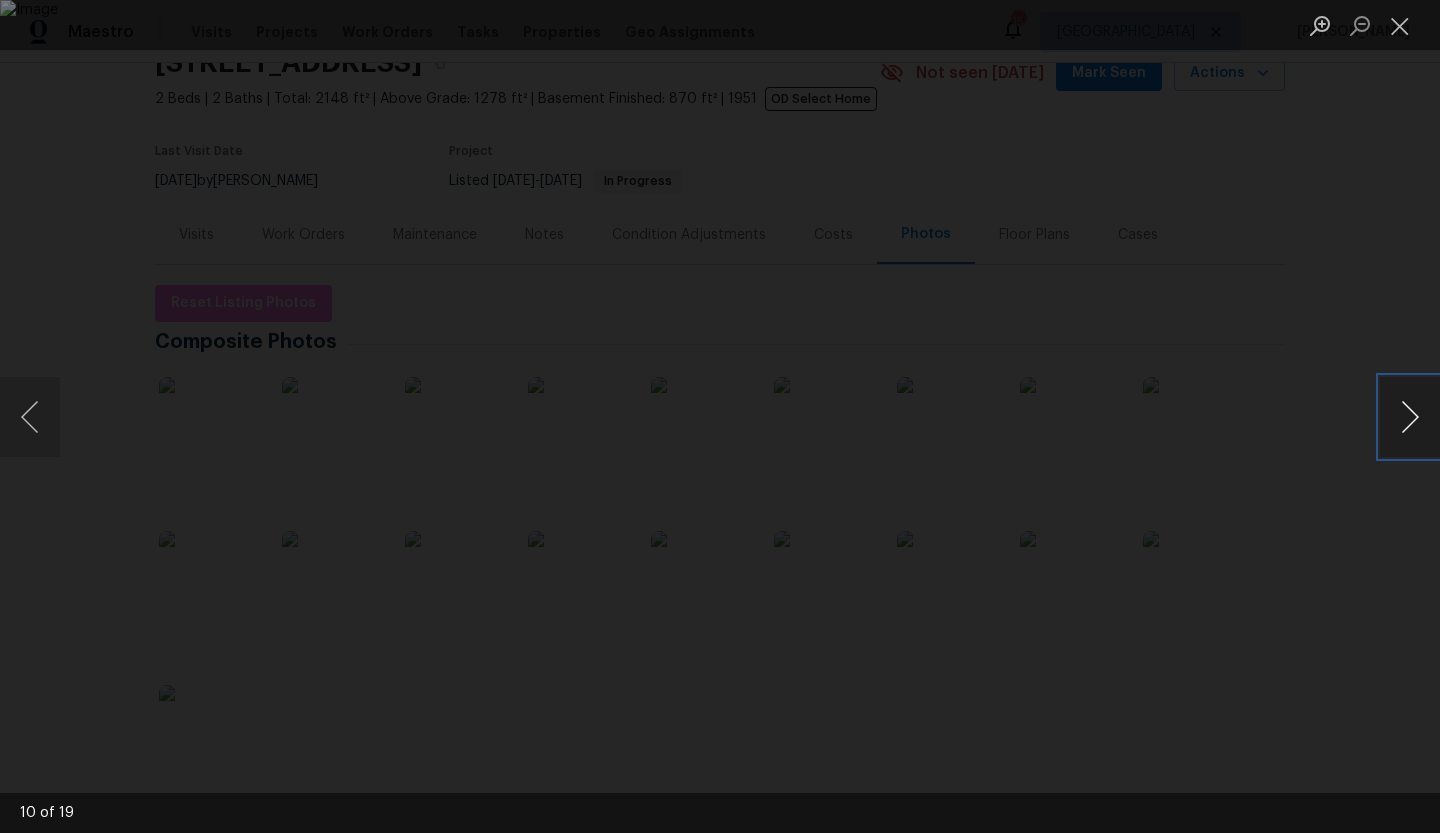 click at bounding box center [1410, 417] 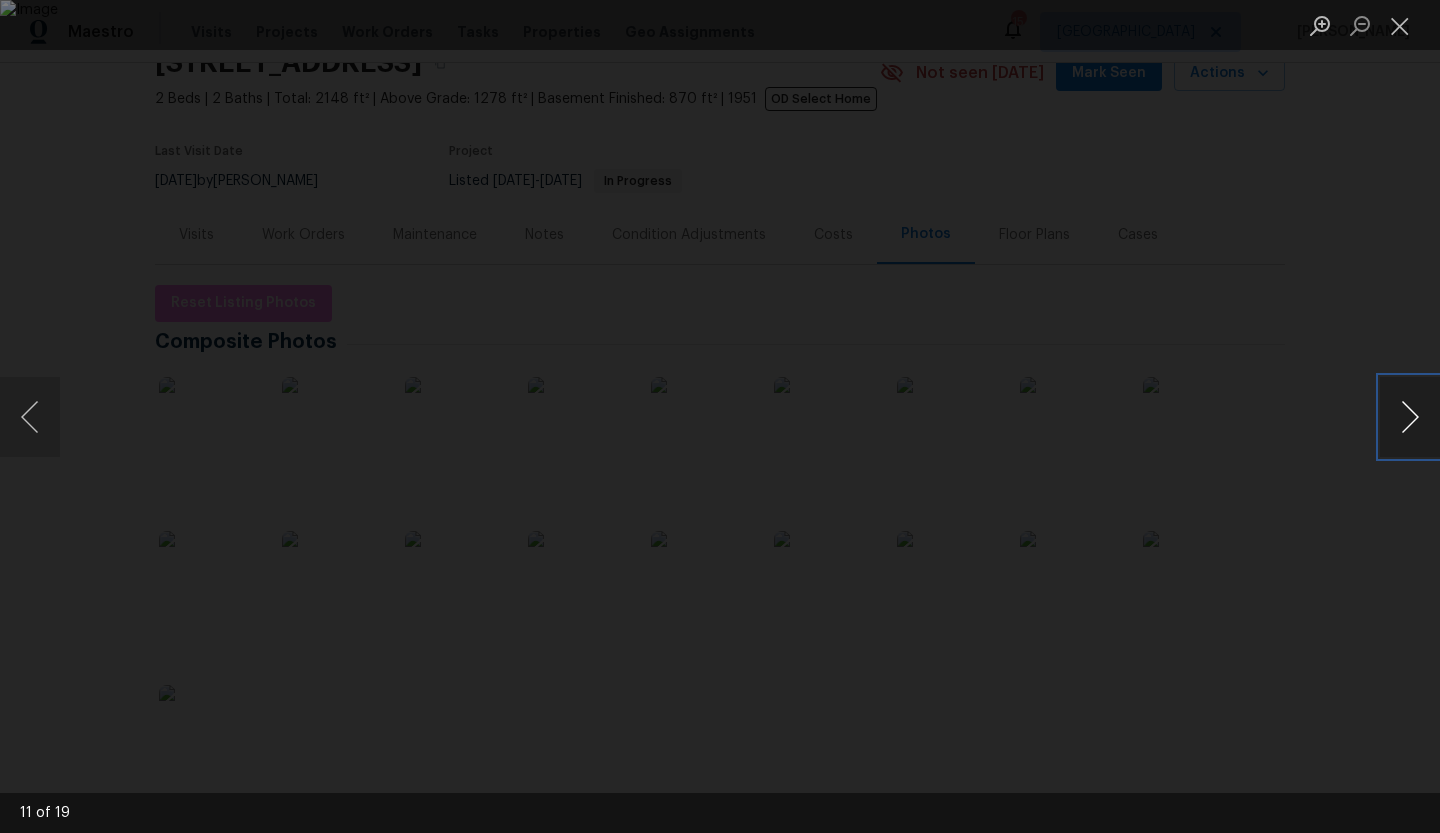 click at bounding box center [1410, 417] 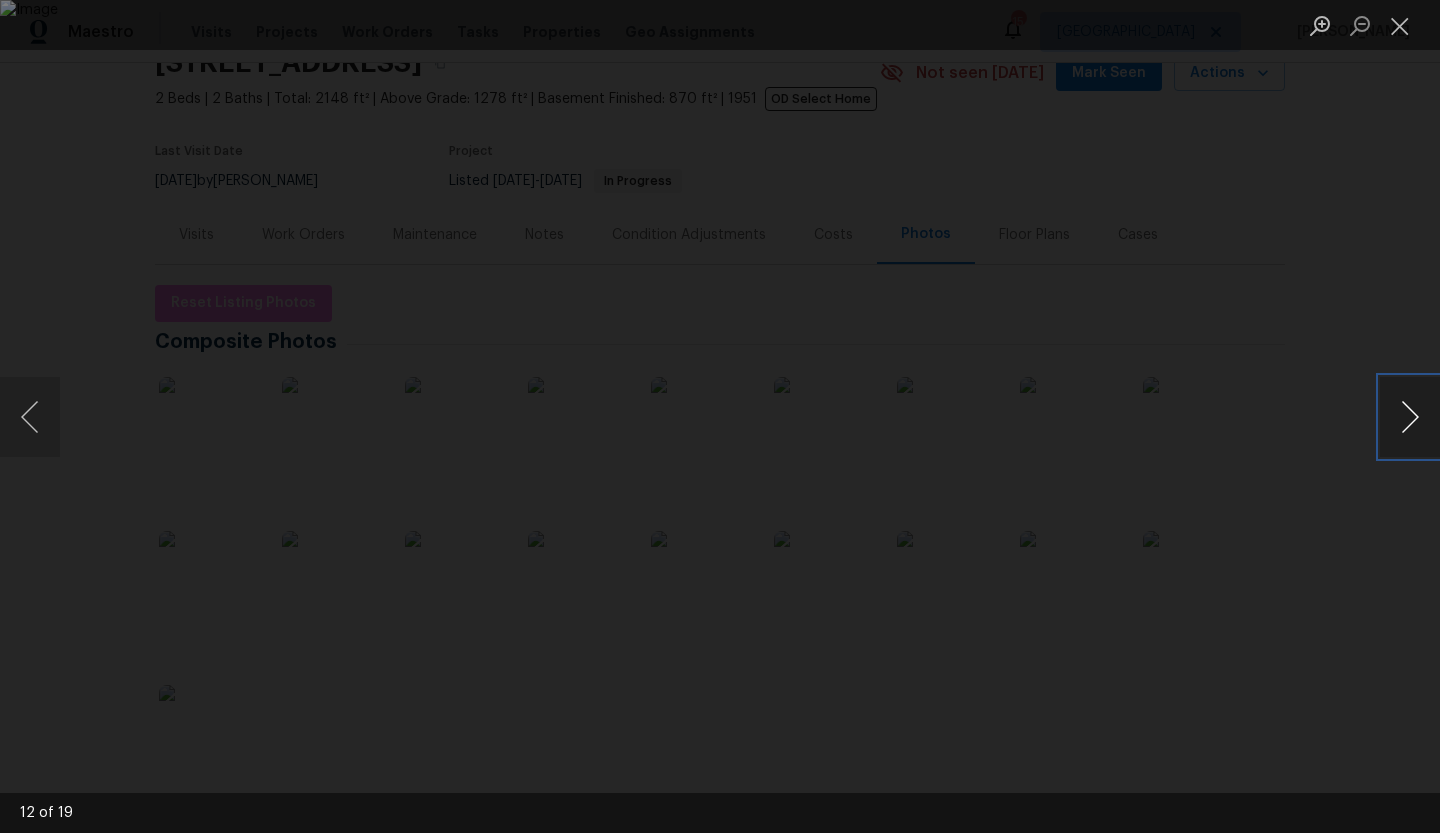 click at bounding box center [1410, 417] 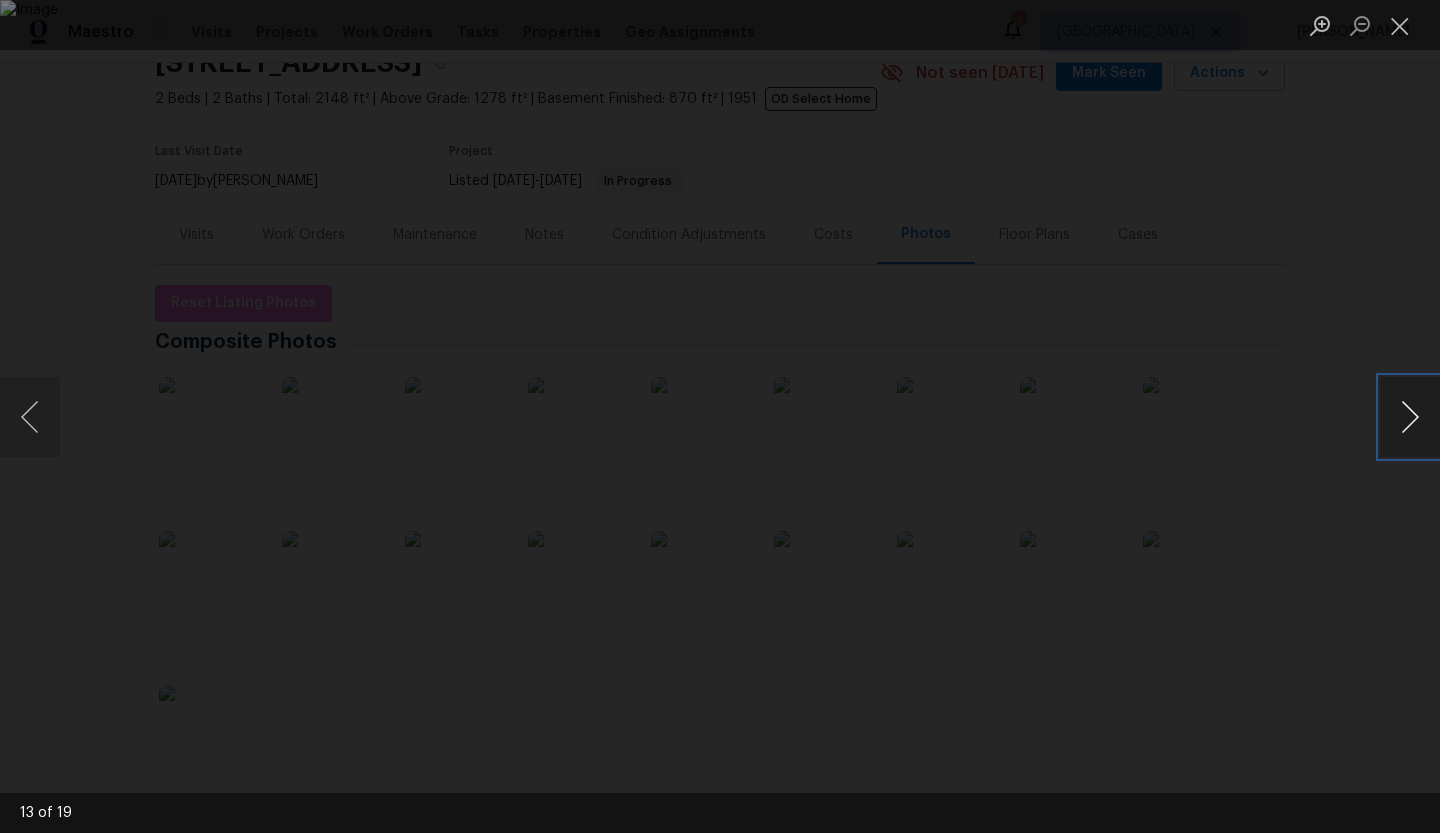 click at bounding box center (1410, 417) 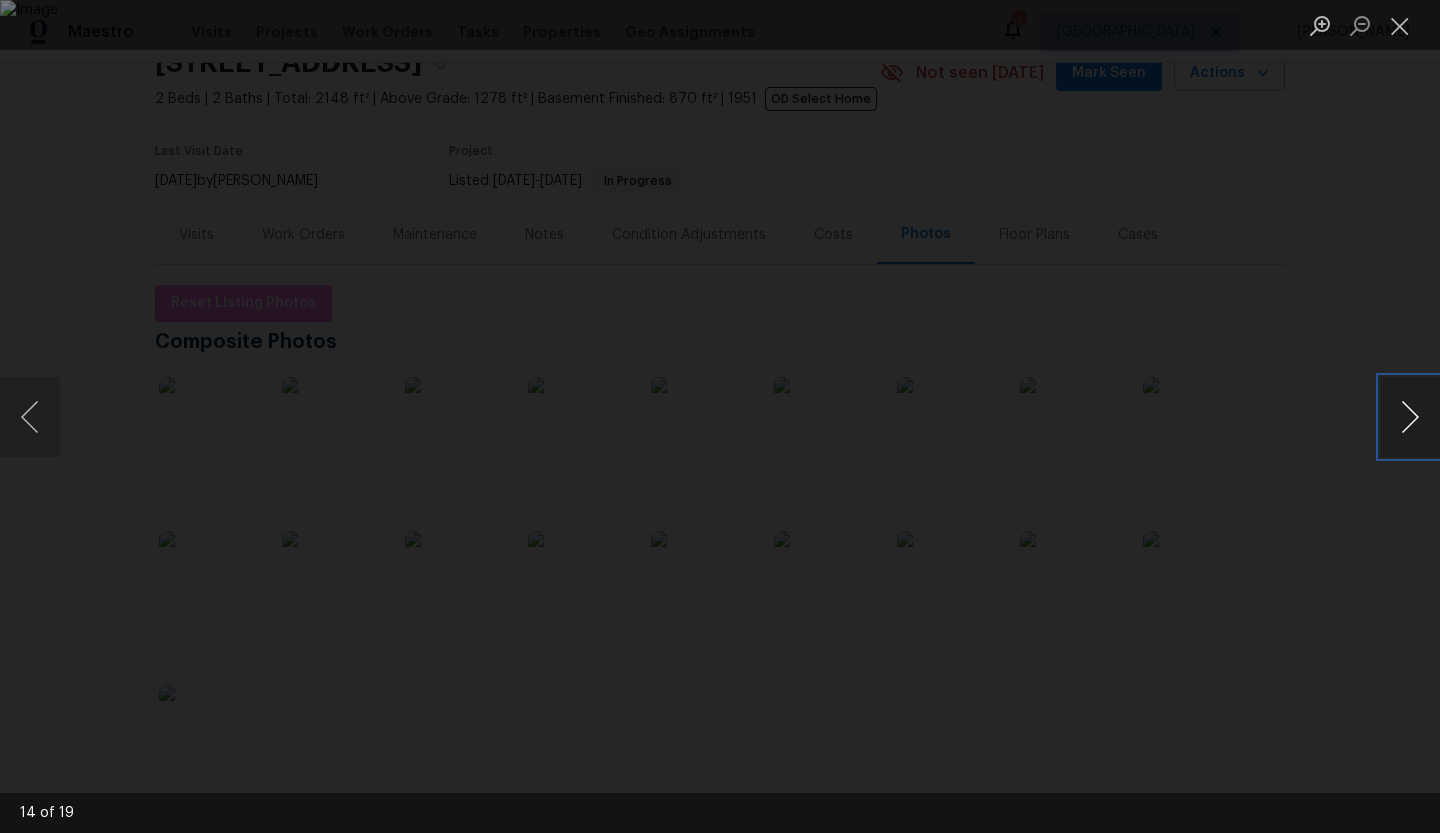 click at bounding box center (1410, 417) 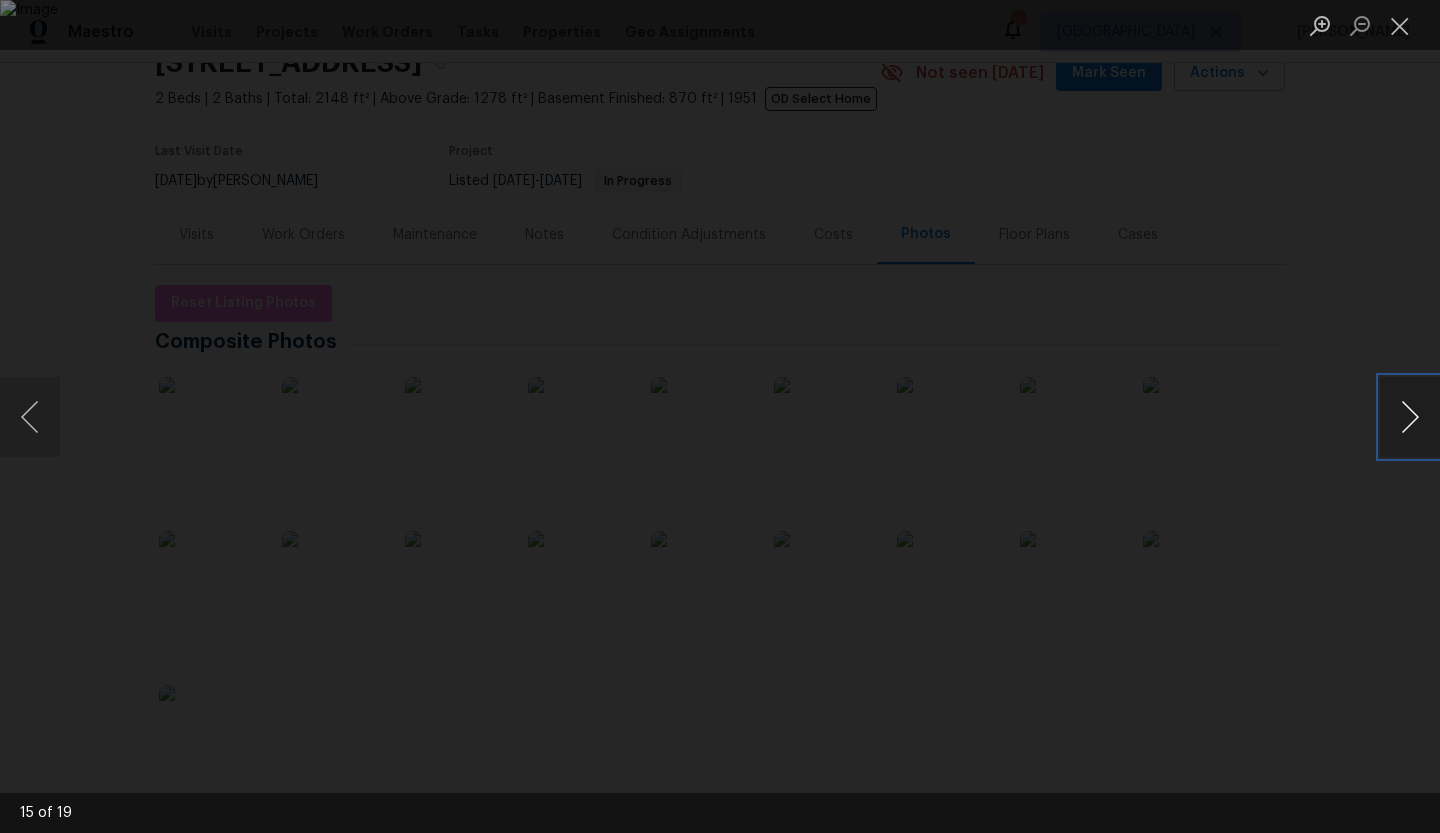 click at bounding box center [1410, 417] 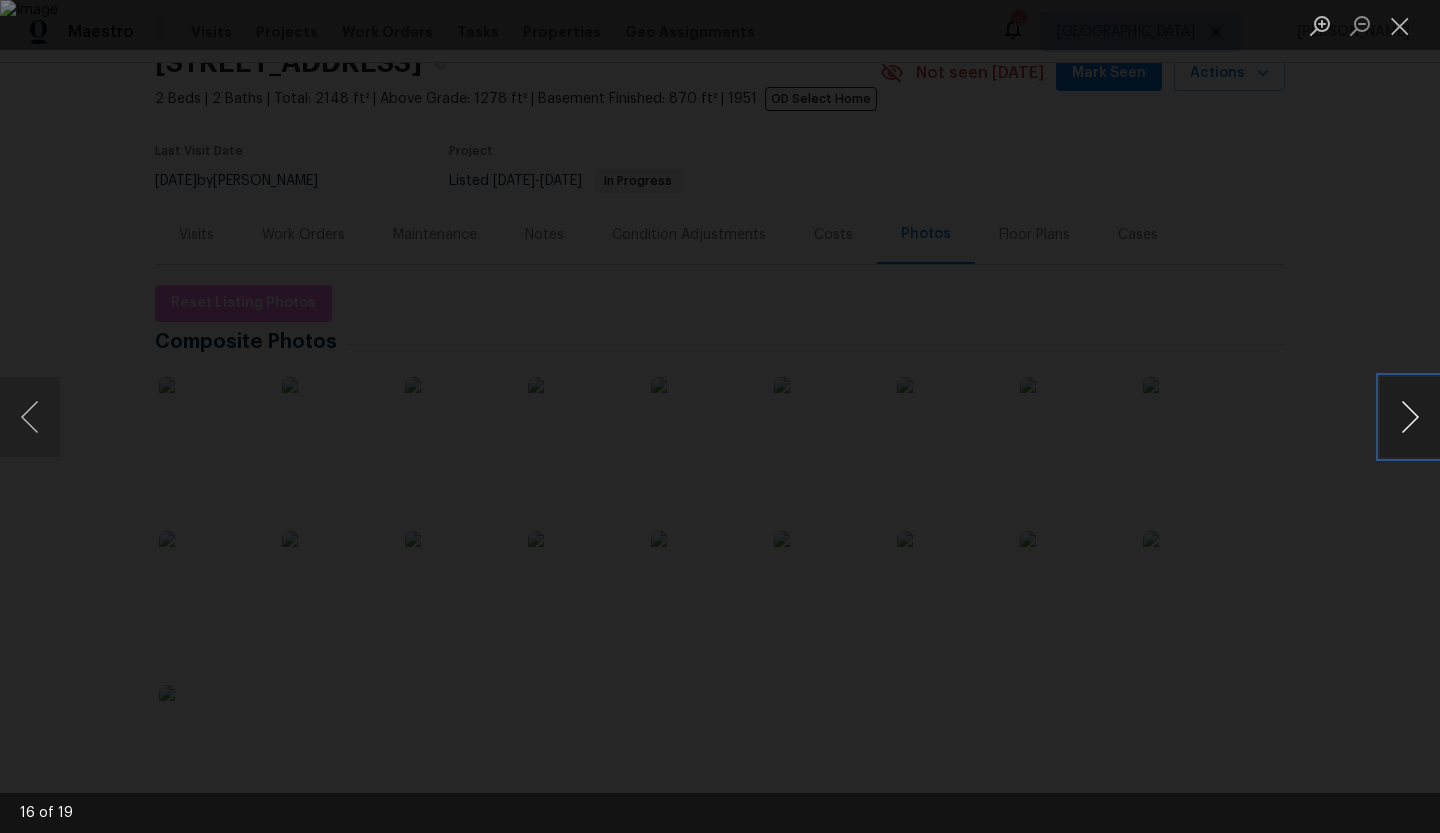 click at bounding box center (1410, 417) 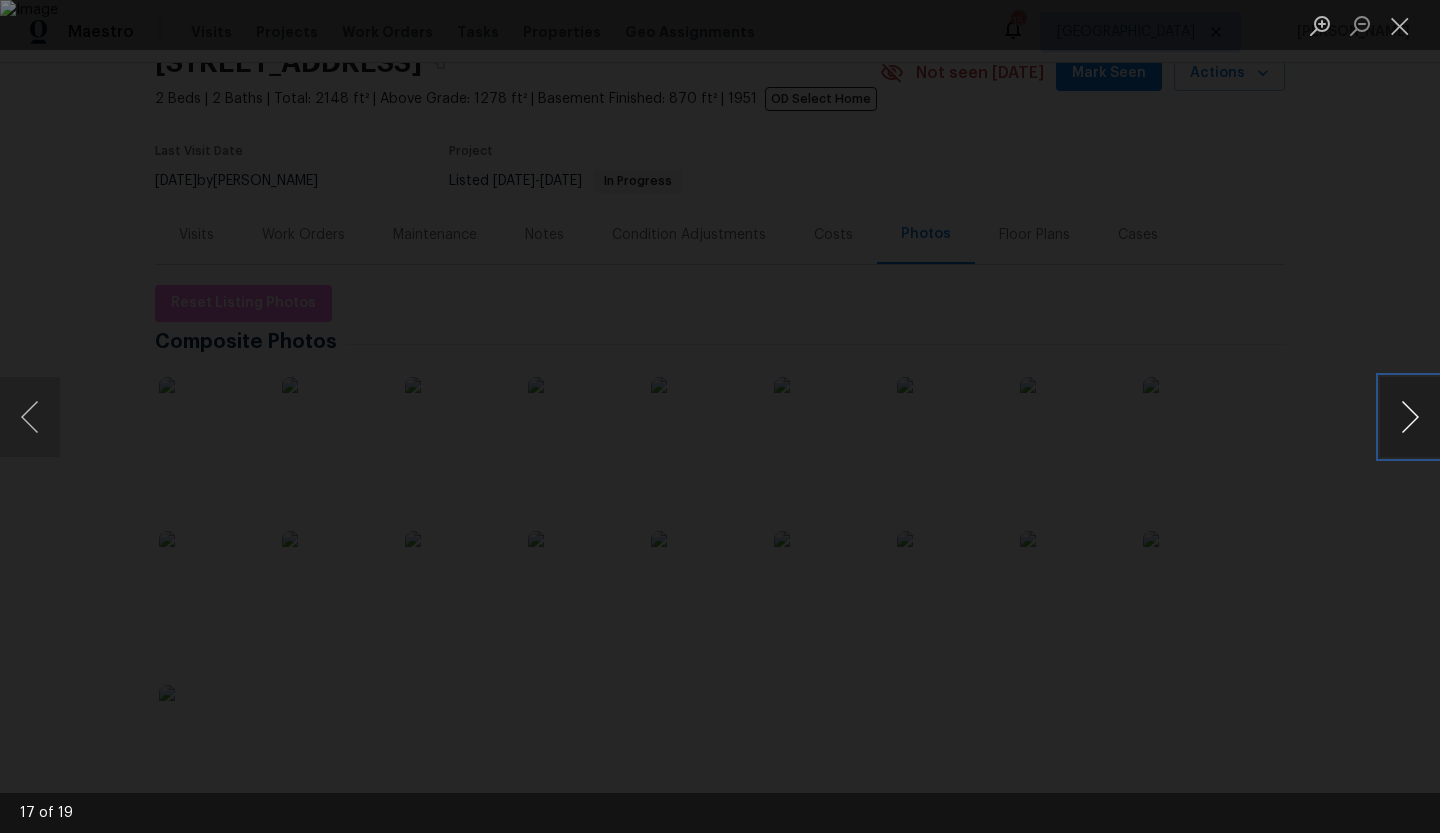 click at bounding box center [1410, 417] 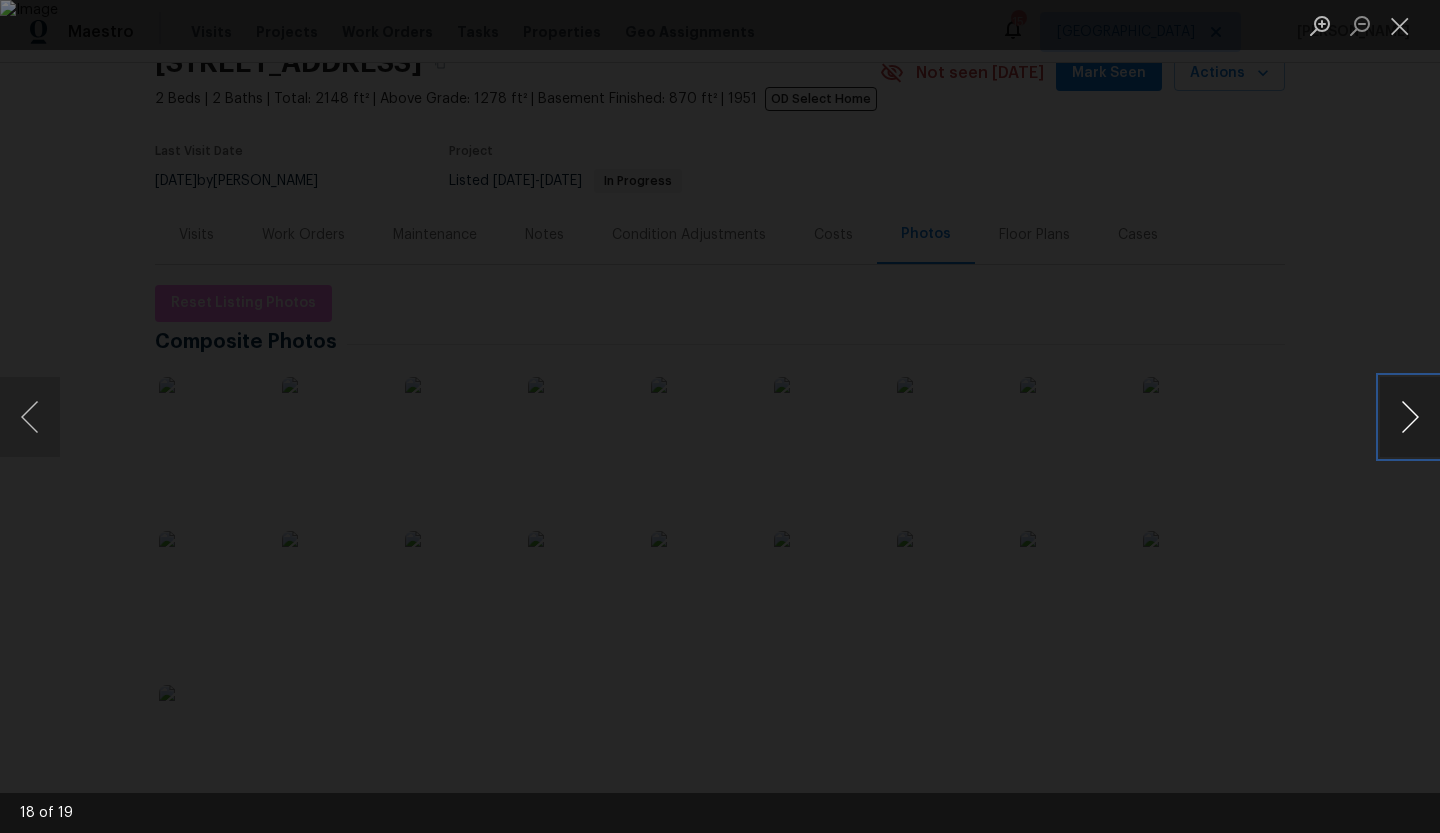 click at bounding box center [1410, 417] 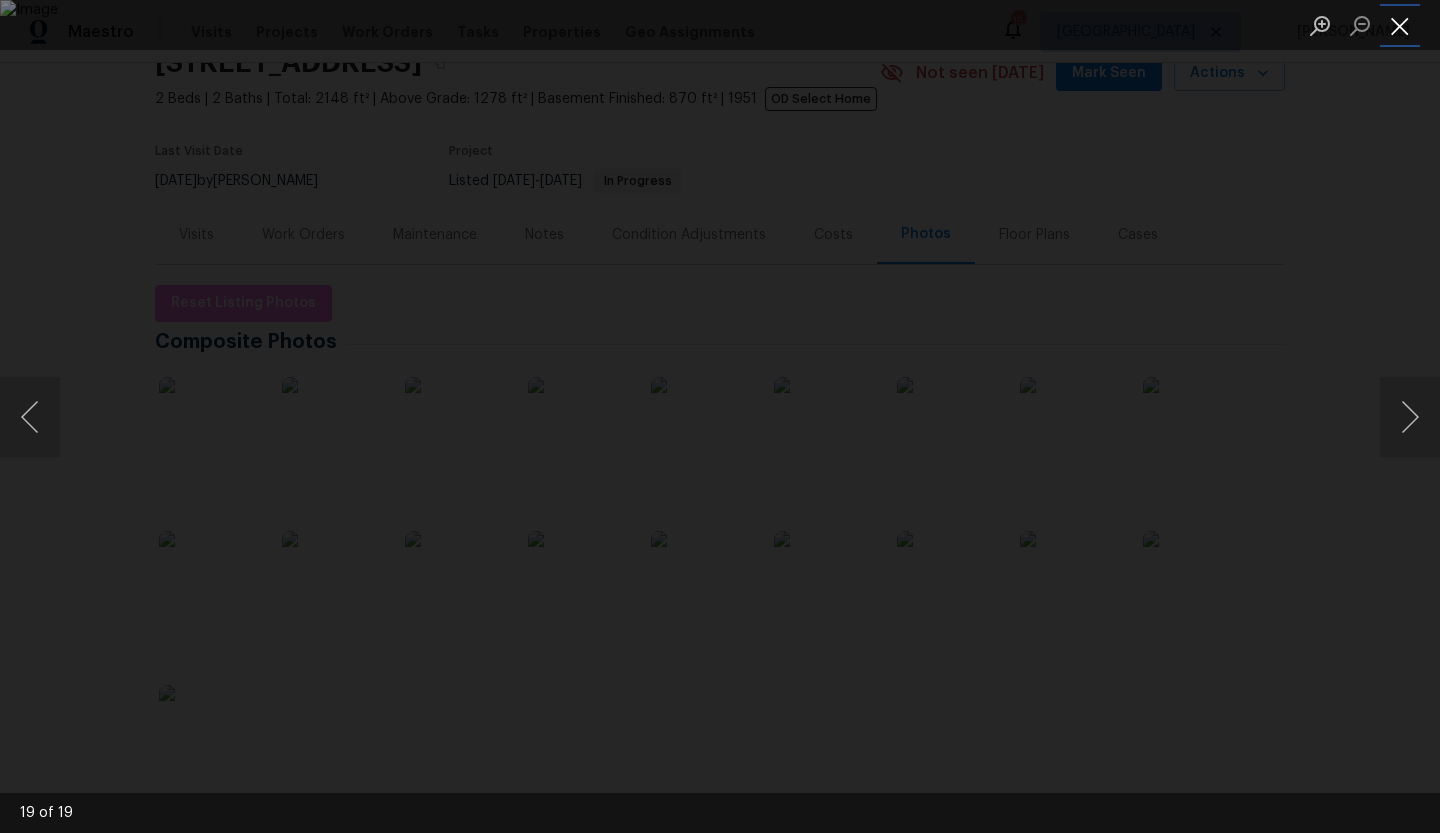 click at bounding box center [1400, 25] 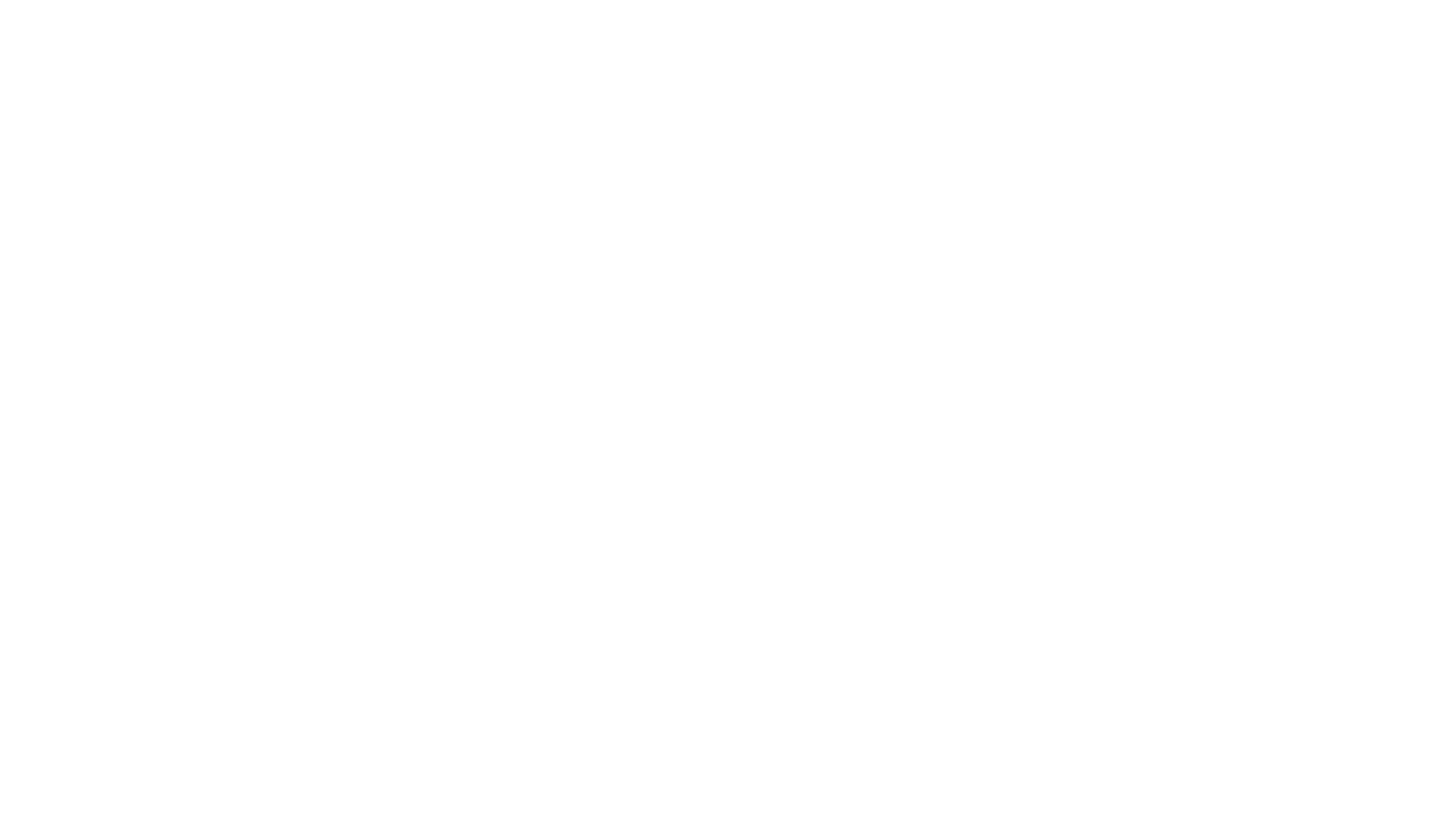 scroll, scrollTop: 0, scrollLeft: 0, axis: both 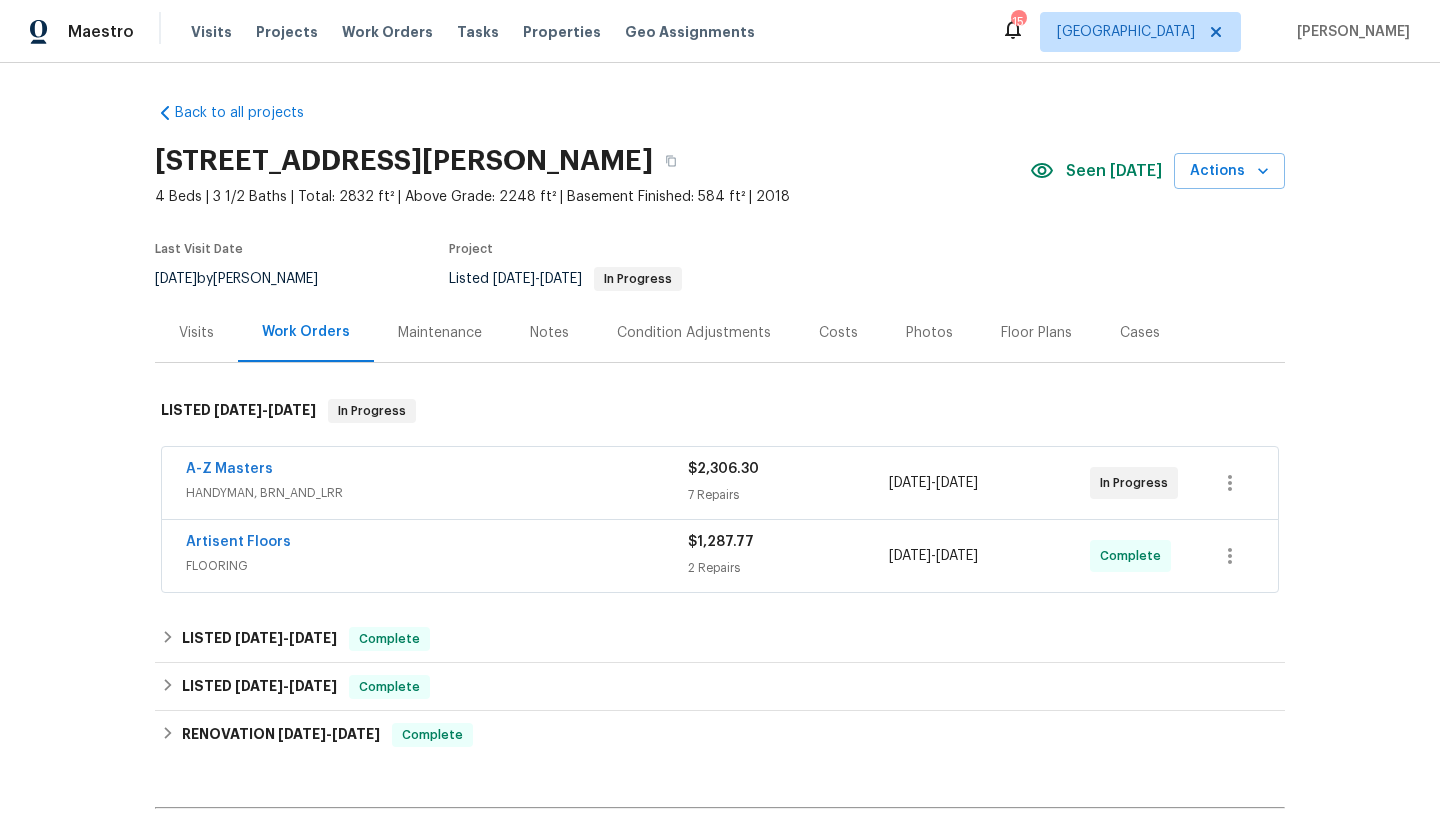 click on "Visits" at bounding box center [196, 333] 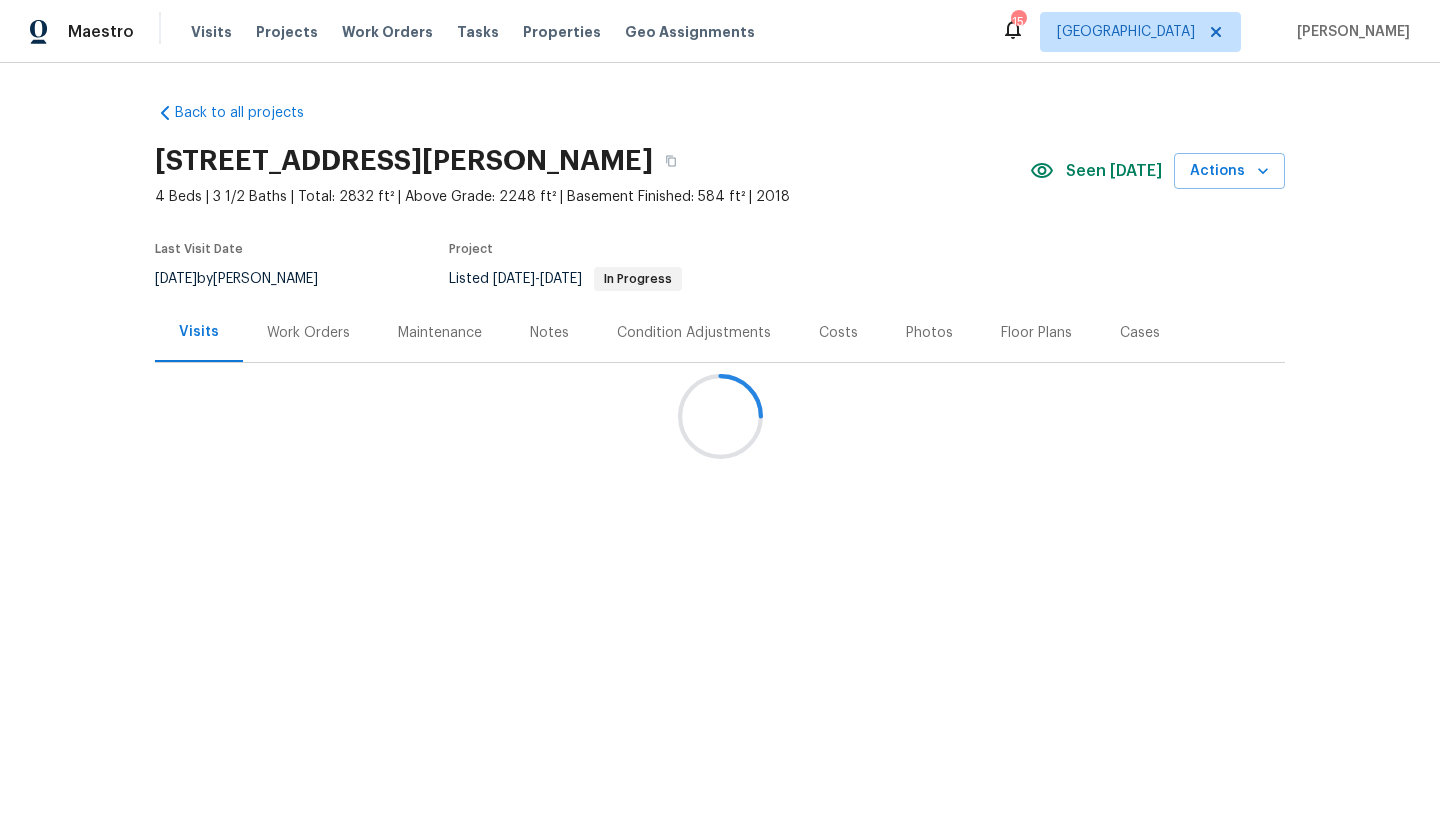 scroll, scrollTop: 0, scrollLeft: 0, axis: both 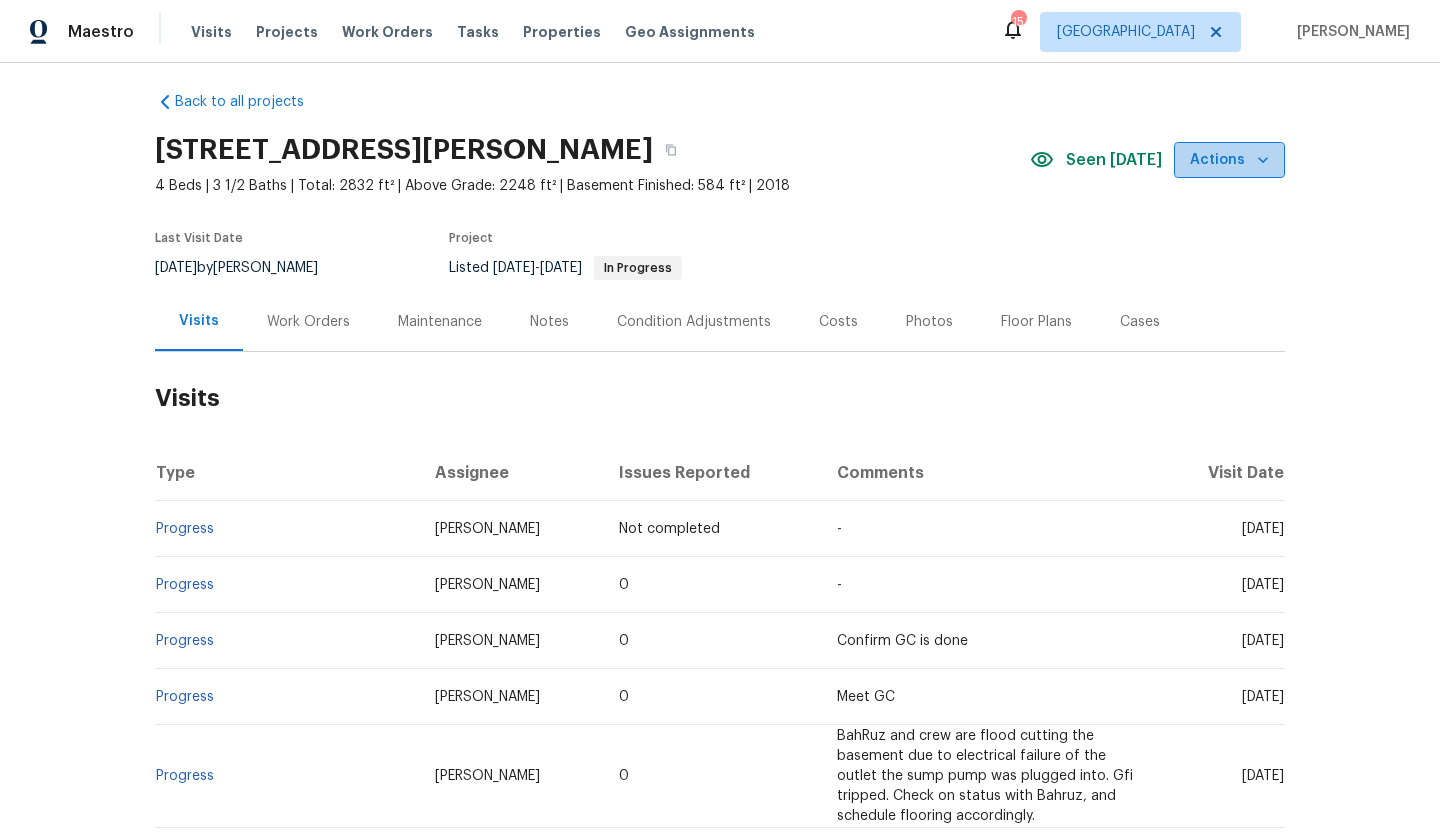 click on "Actions" at bounding box center (1229, 160) 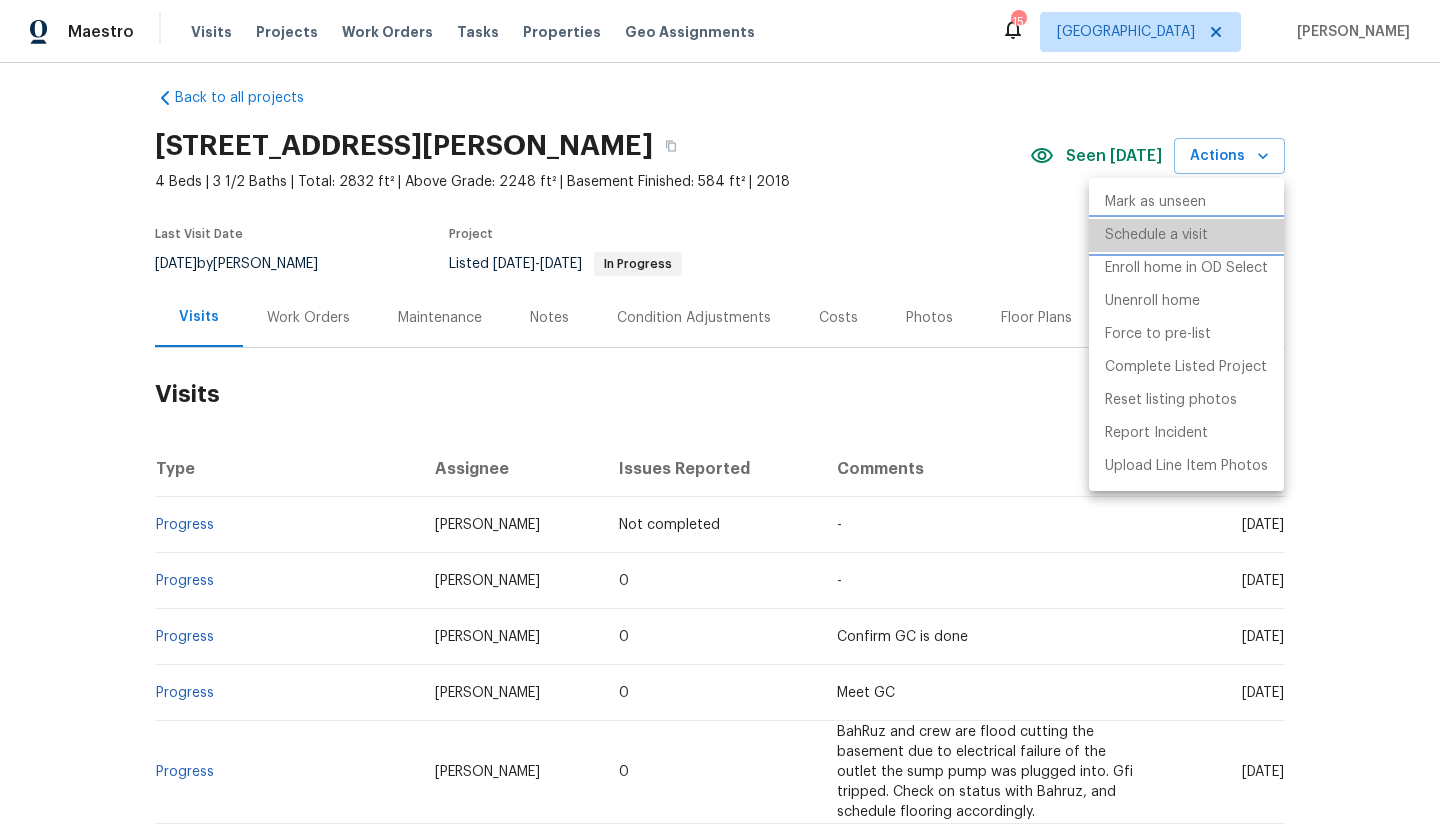 click on "Schedule a visit" at bounding box center (1156, 235) 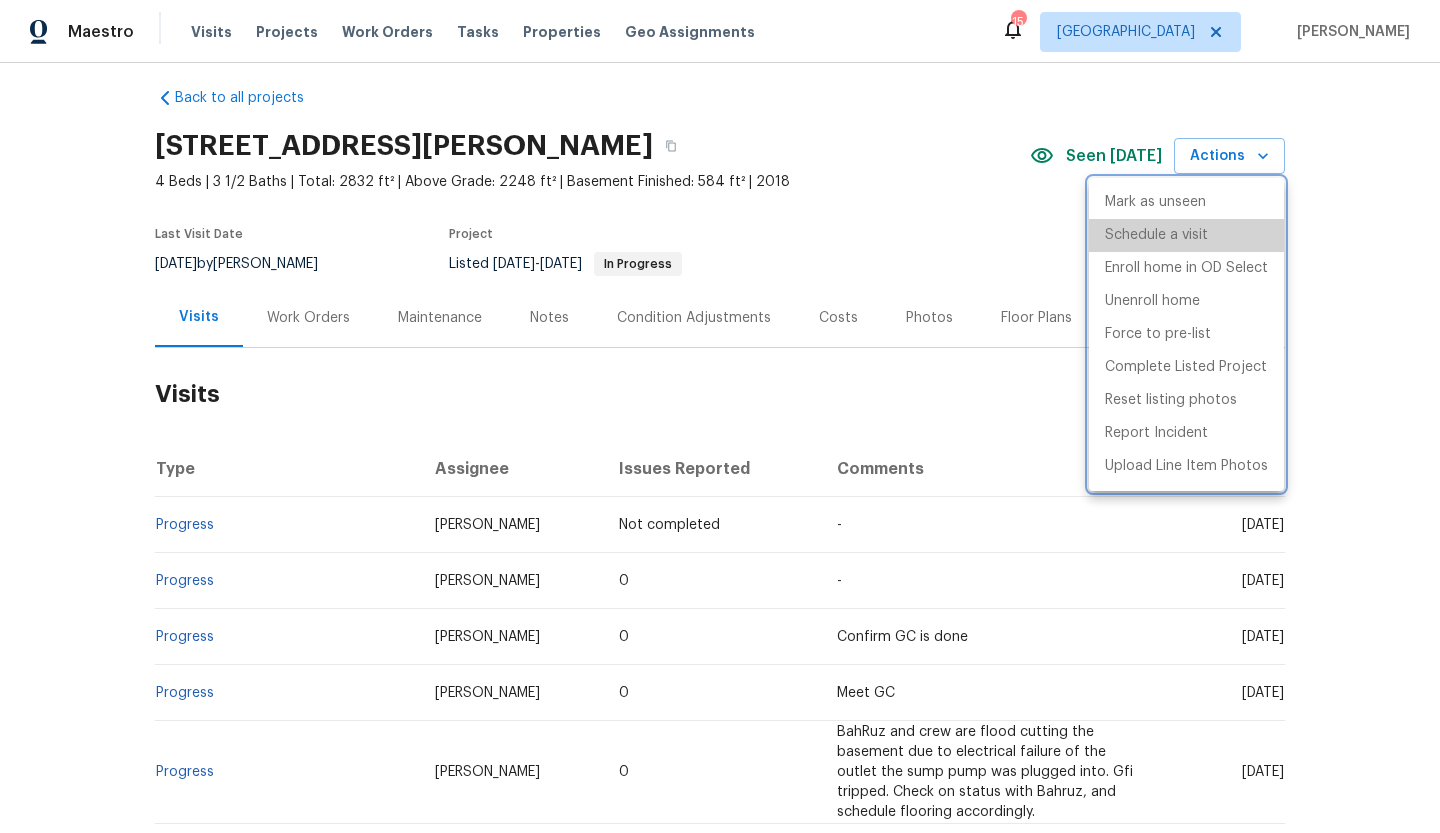 scroll, scrollTop: 10, scrollLeft: 0, axis: vertical 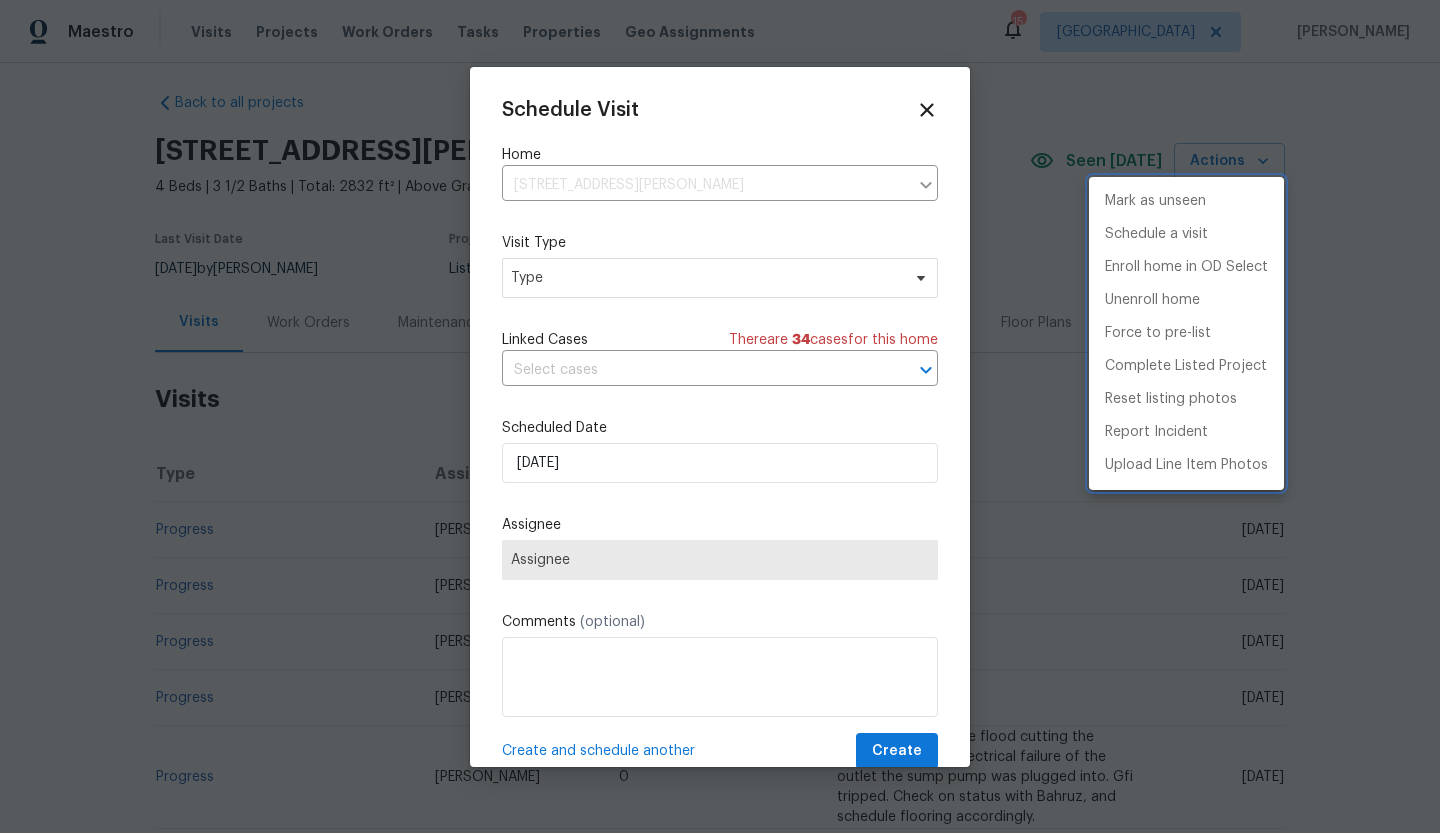 click at bounding box center [720, 416] 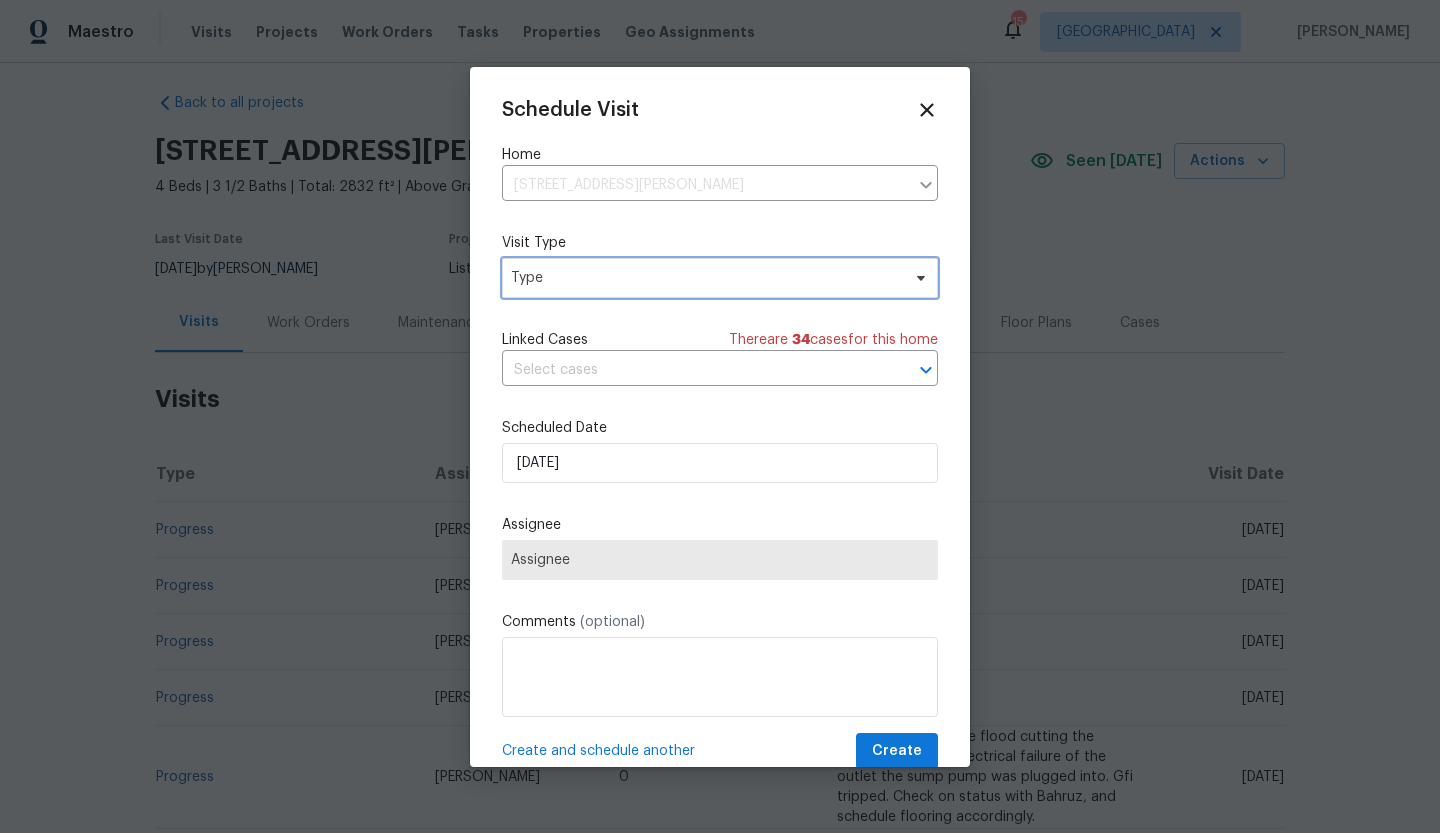 click on "Type" at bounding box center [705, 278] 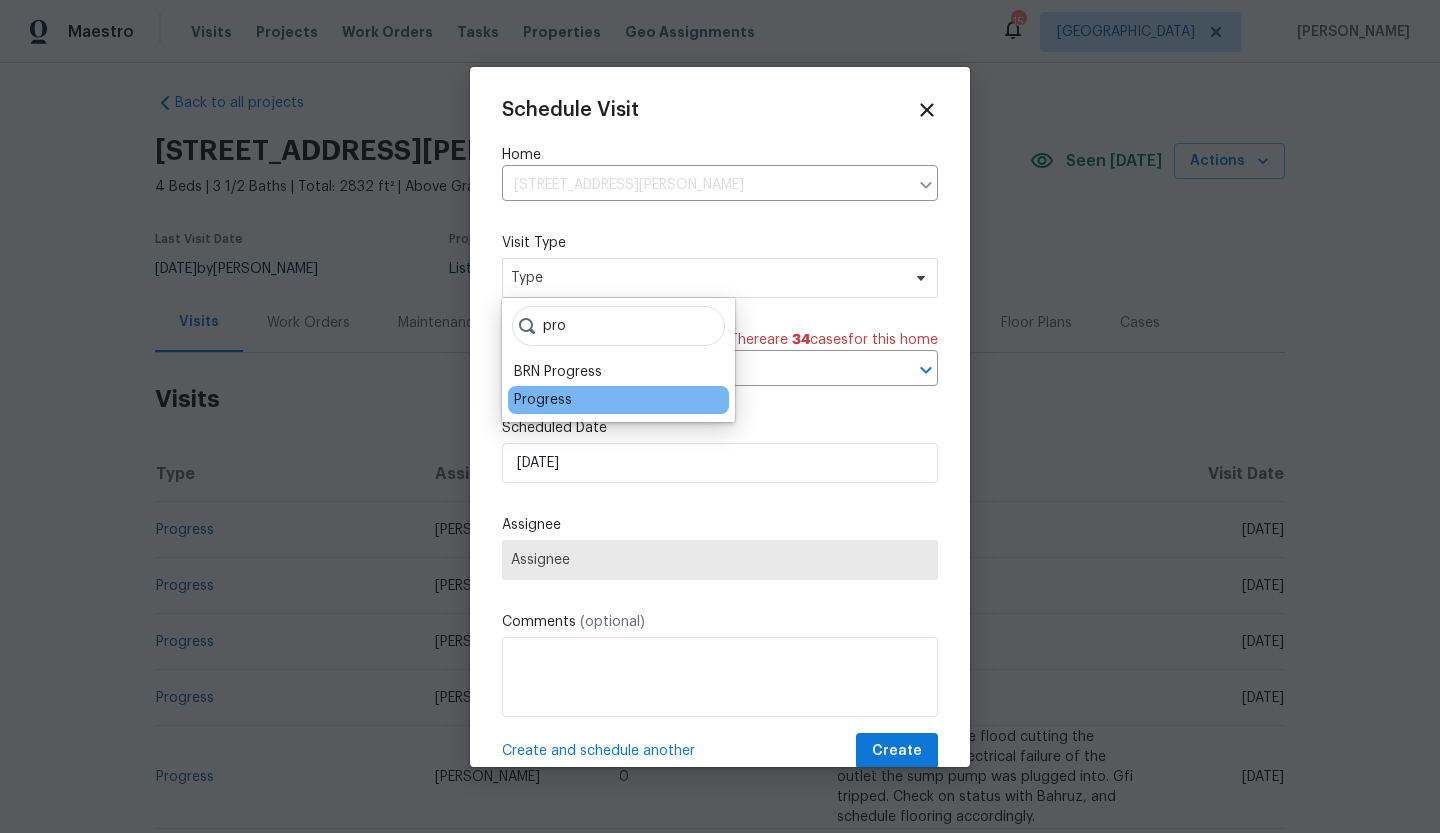 type on "pro" 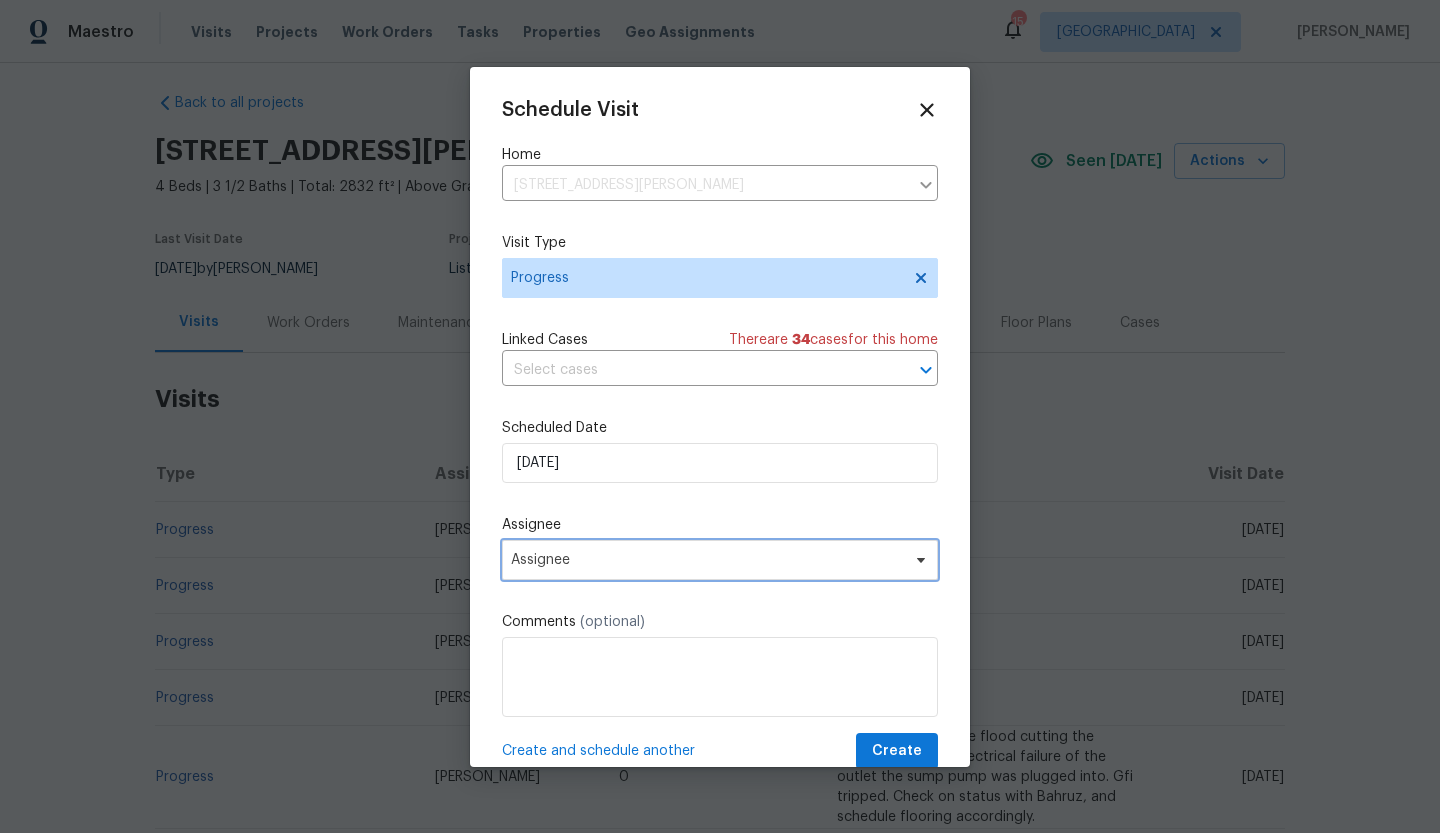 click on "Assignee" at bounding box center [707, 560] 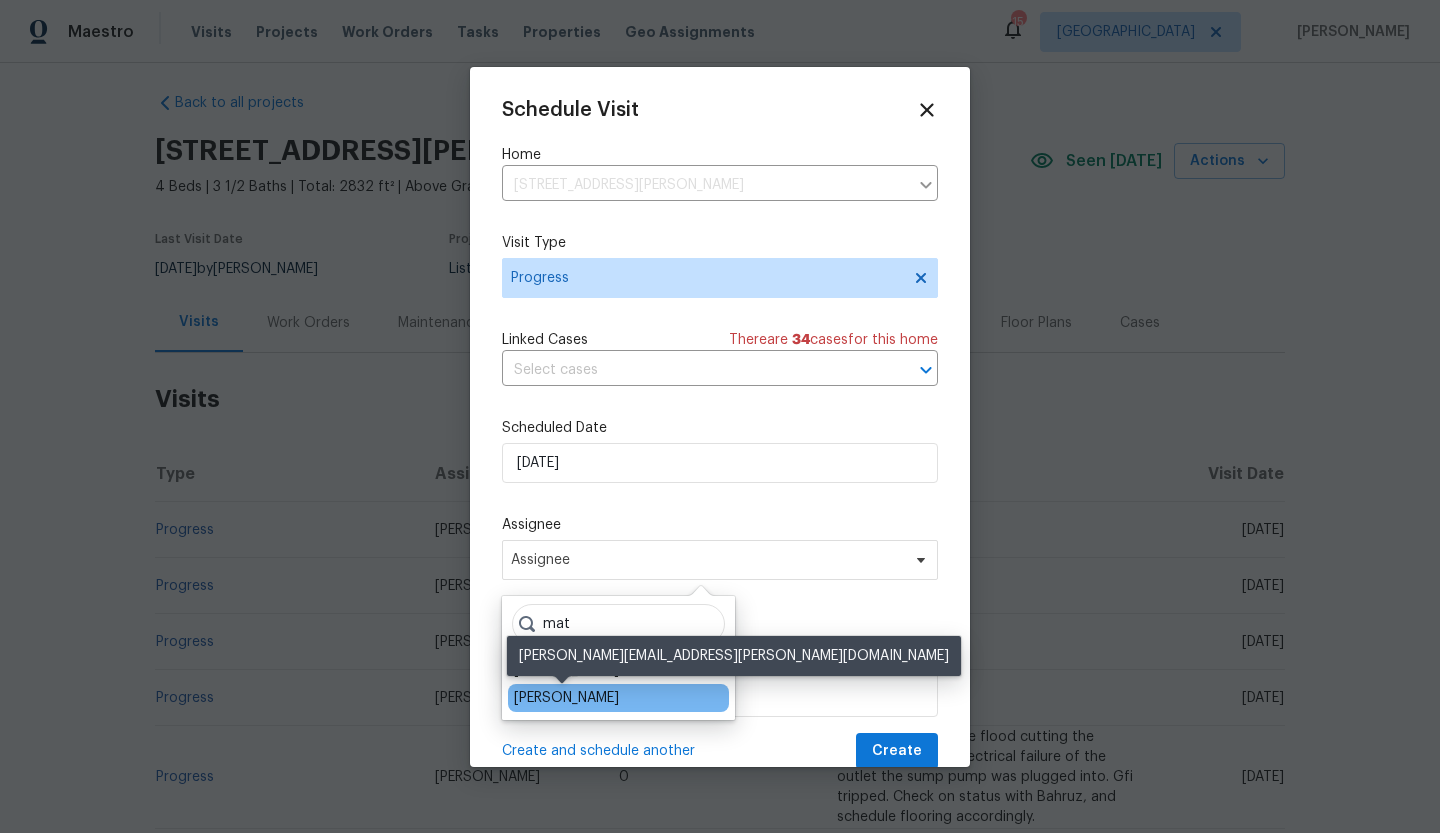 type on "mat" 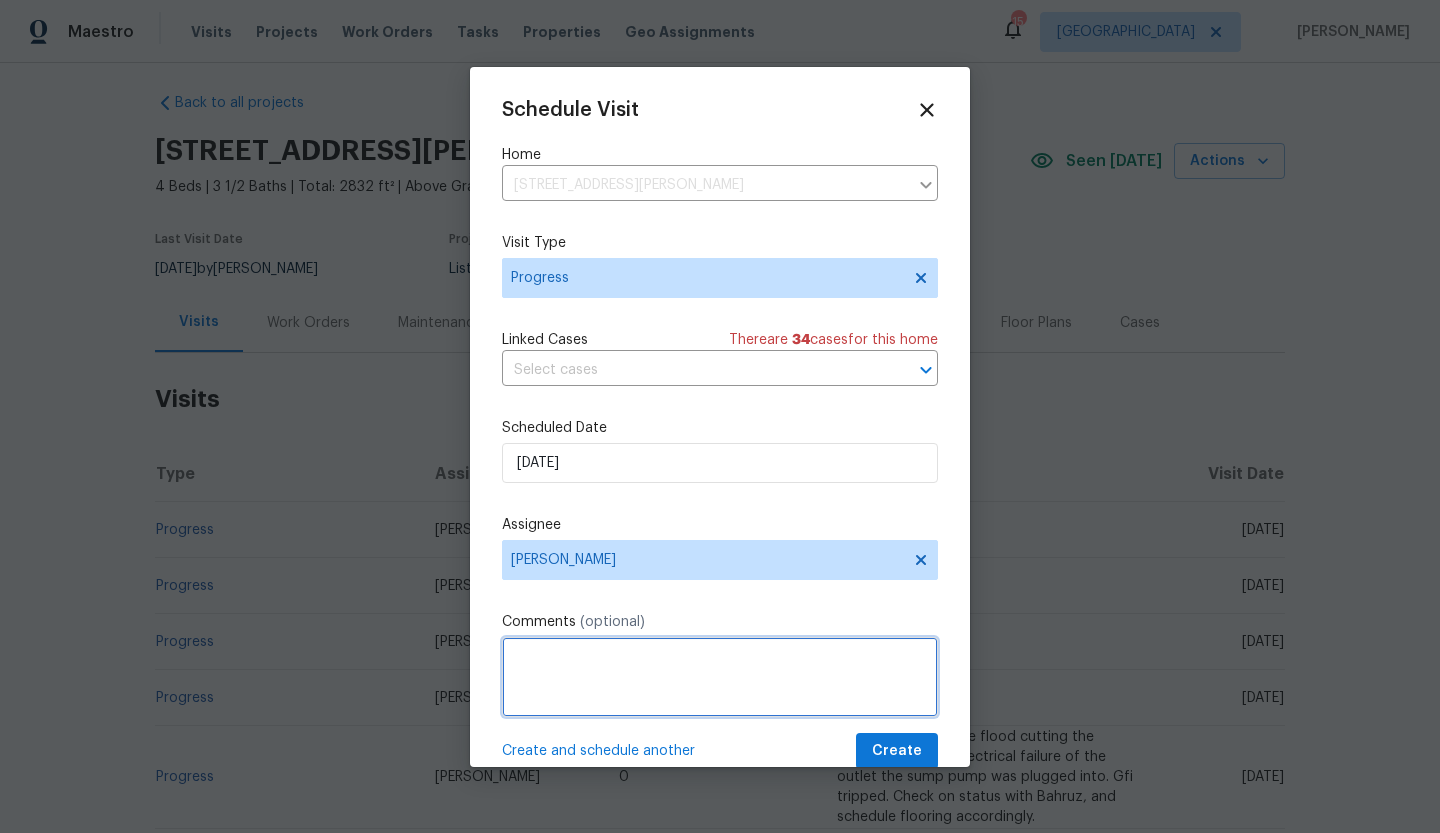 click at bounding box center [720, 677] 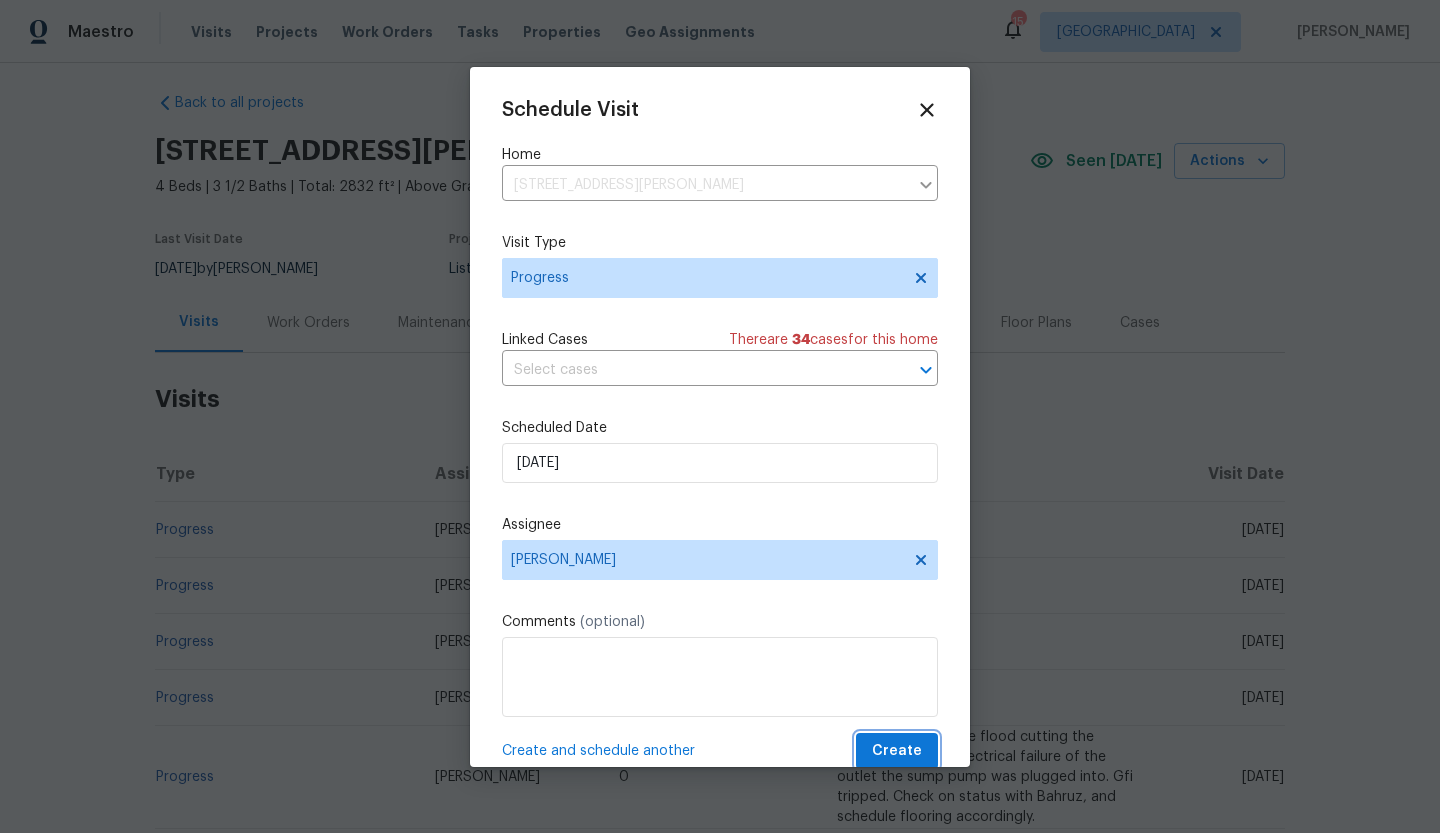 click on "Create" at bounding box center [897, 751] 